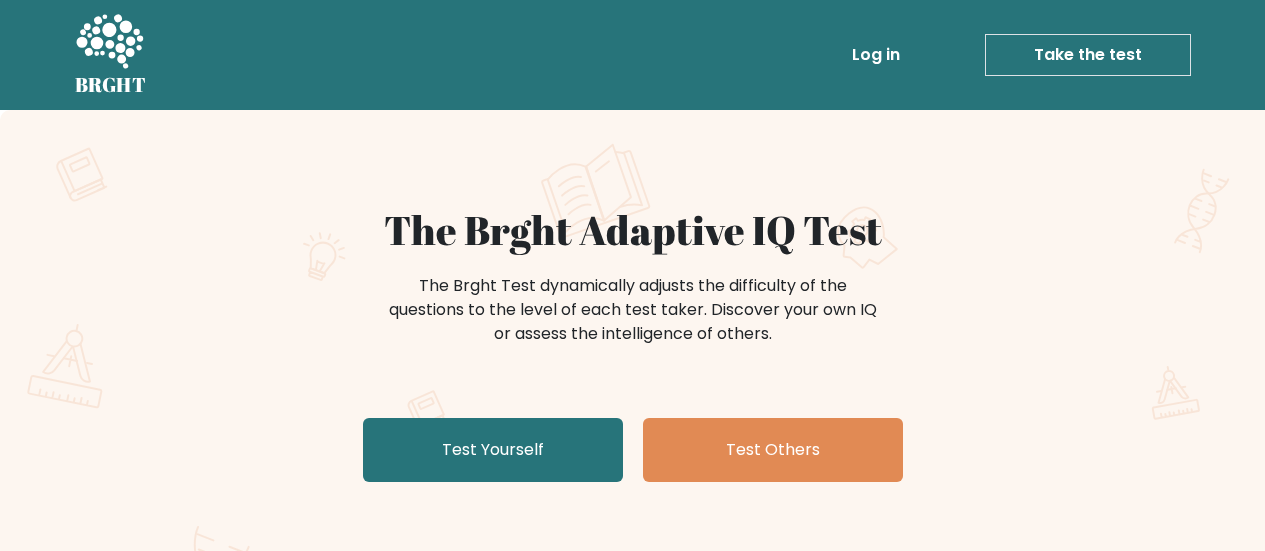 scroll, scrollTop: 200, scrollLeft: 0, axis: vertical 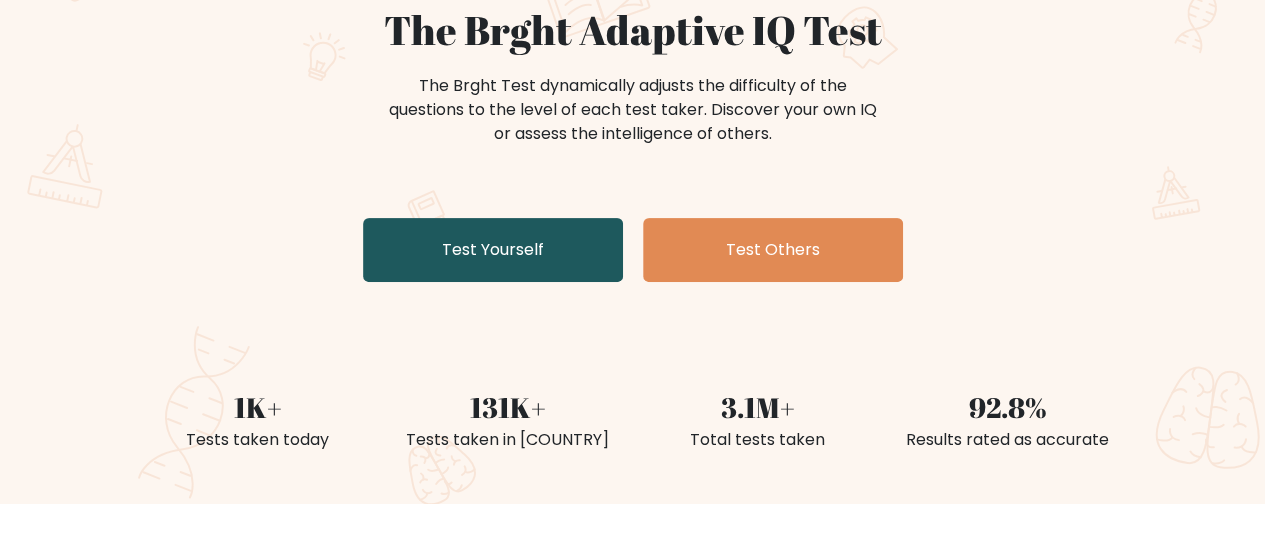 click on "Test Yourself" at bounding box center (493, 250) 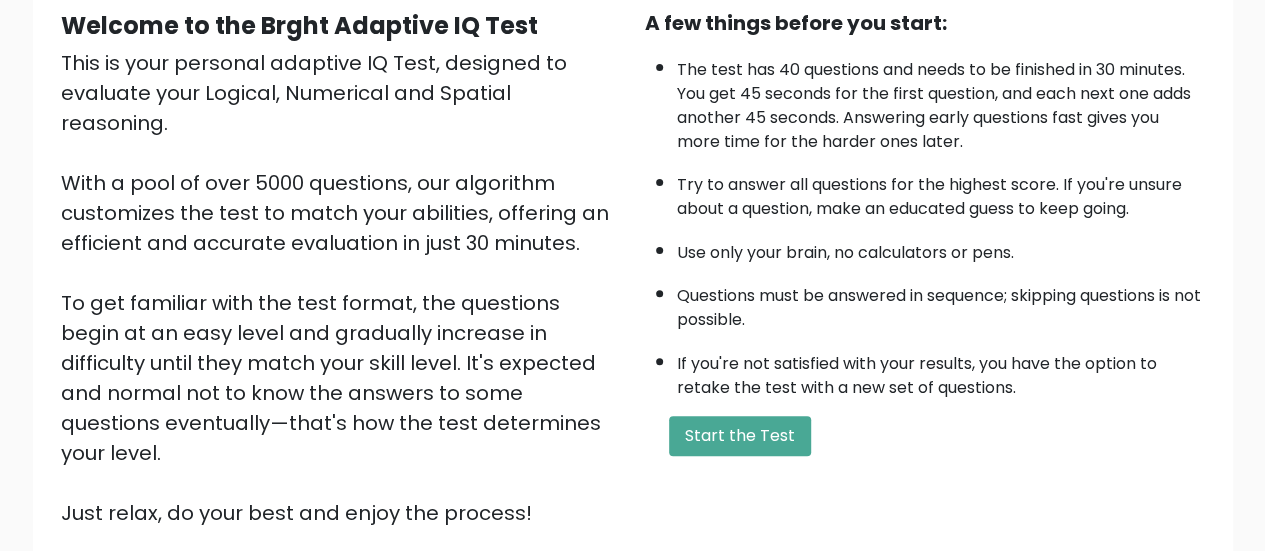 scroll, scrollTop: 200, scrollLeft: 0, axis: vertical 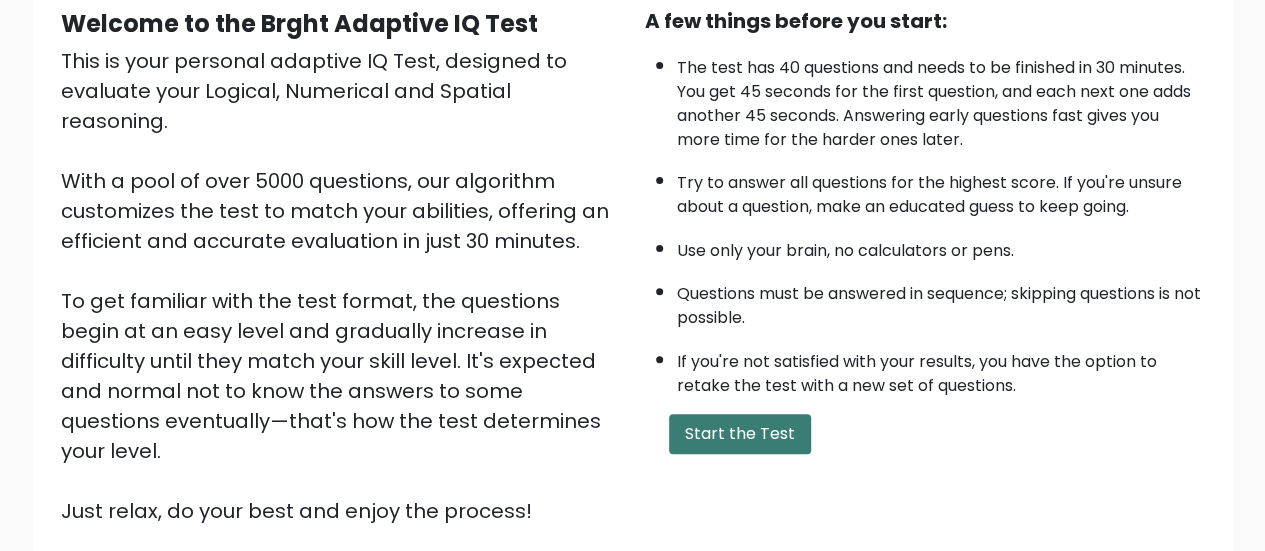 click on "Start the Test" at bounding box center (740, 434) 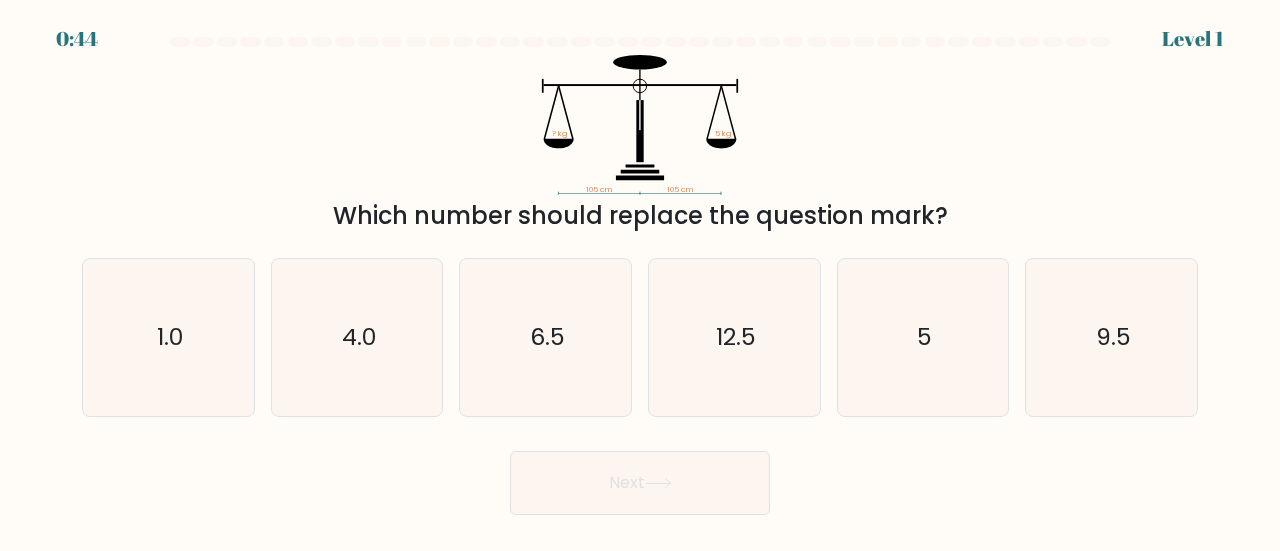 scroll, scrollTop: 0, scrollLeft: 0, axis: both 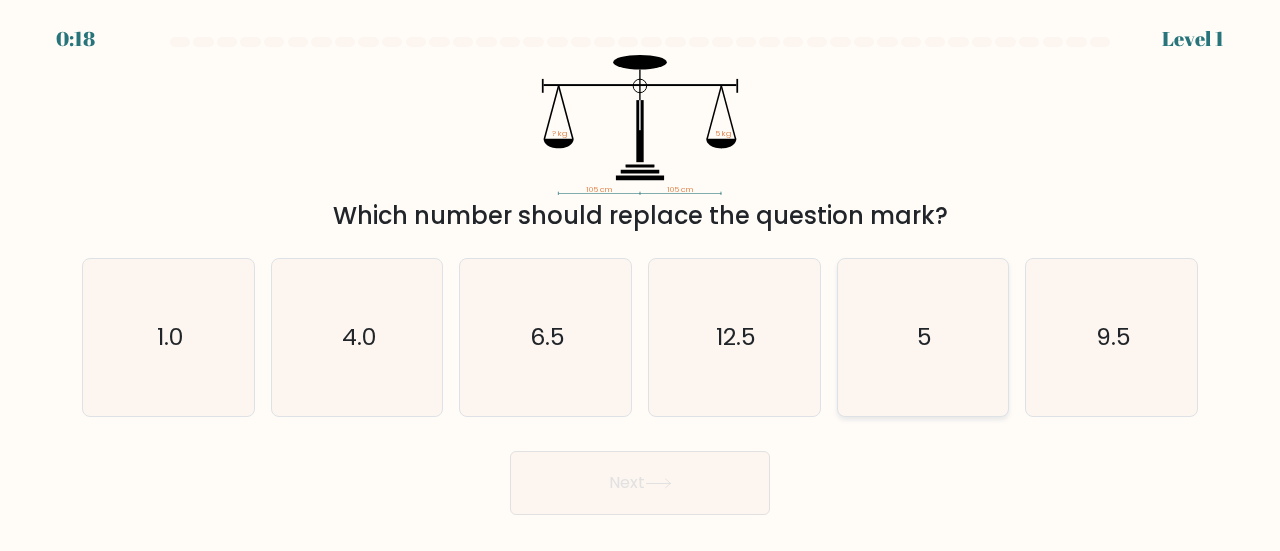 click on "5" at bounding box center [923, 337] 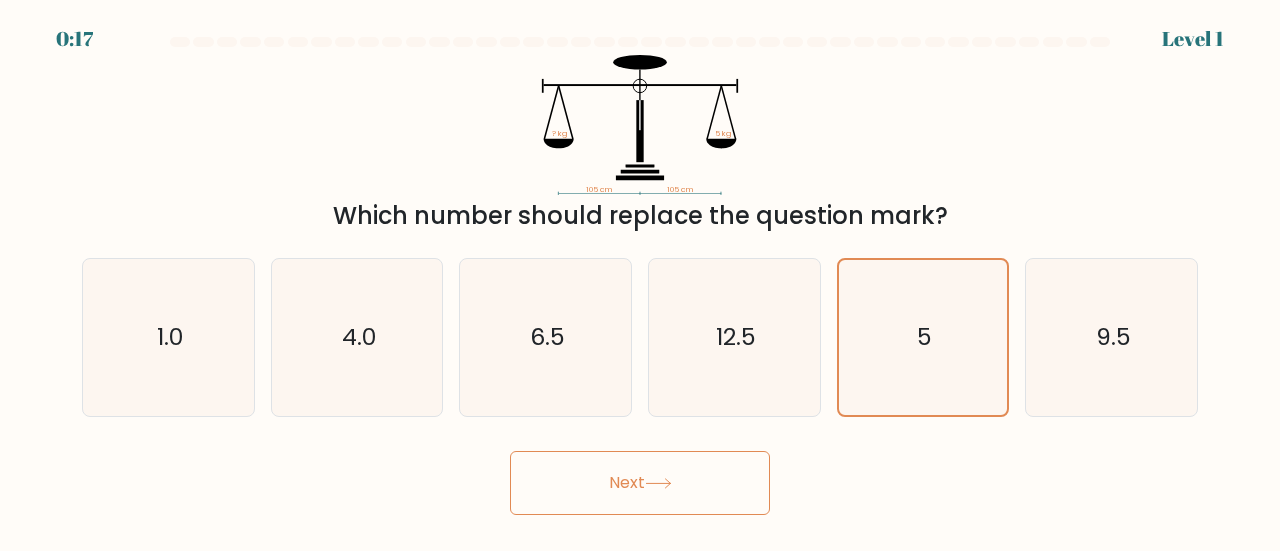click on "Next" at bounding box center [640, 483] 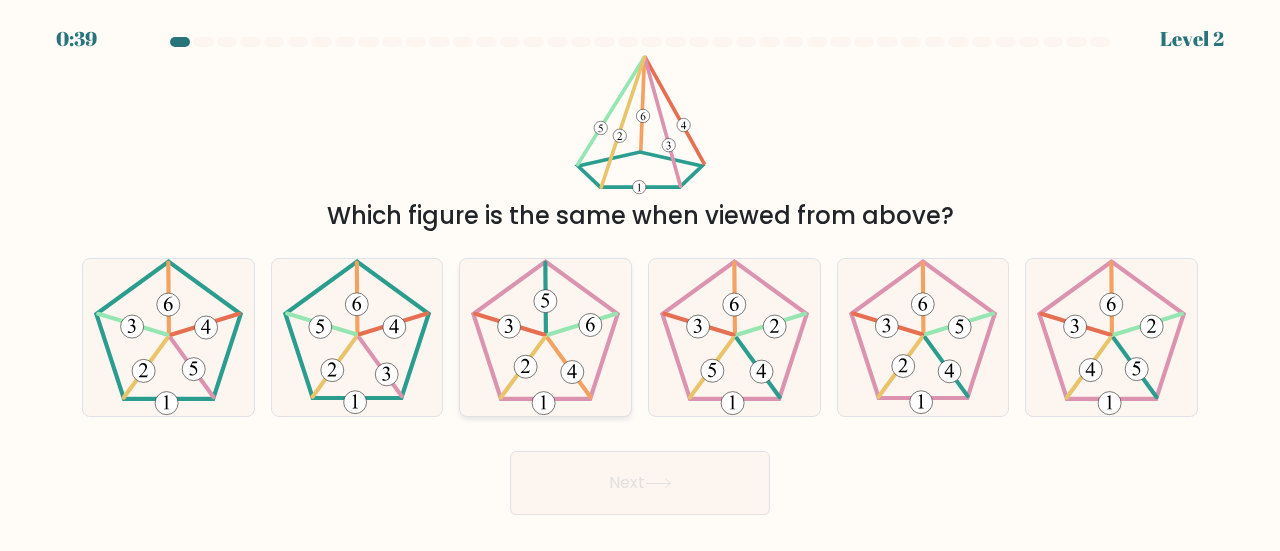 click at bounding box center [545, 337] 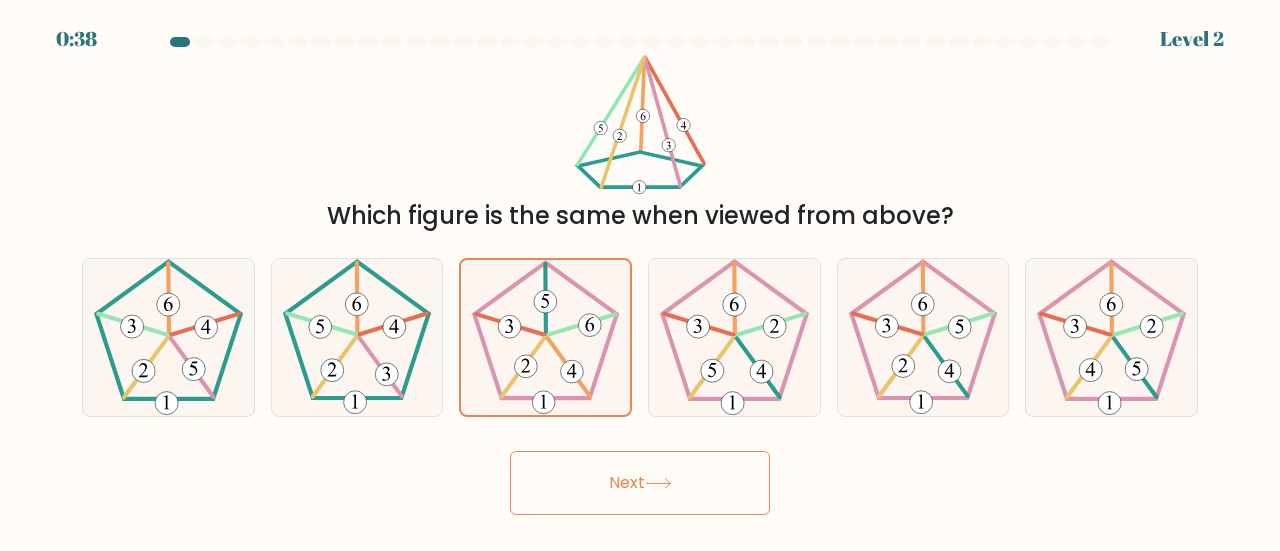 click on "Next" at bounding box center (640, 483) 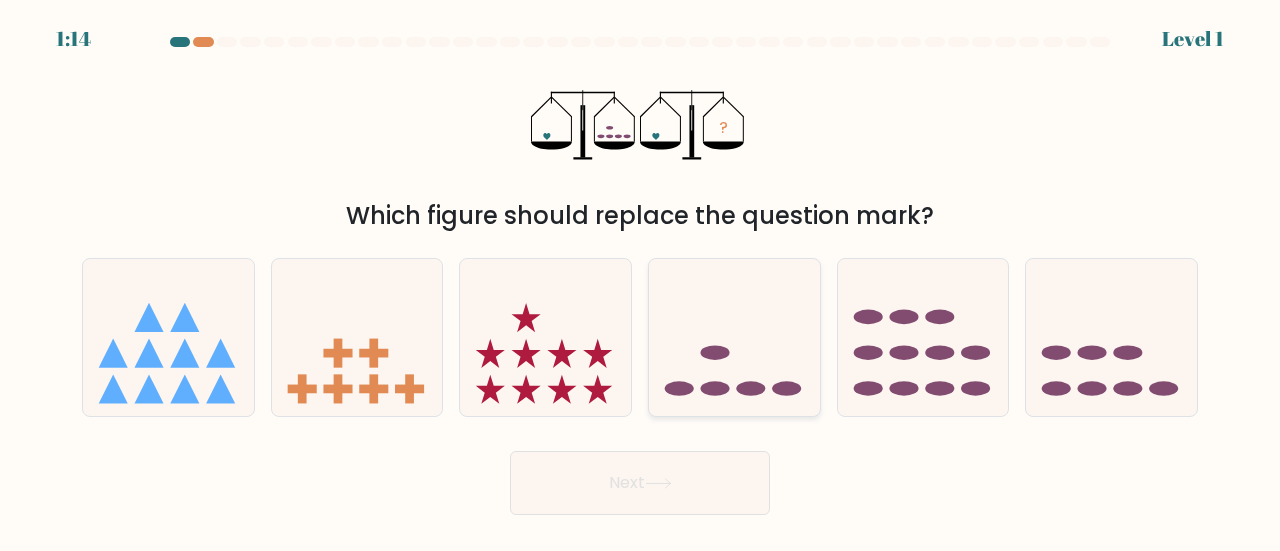 click at bounding box center [734, 337] 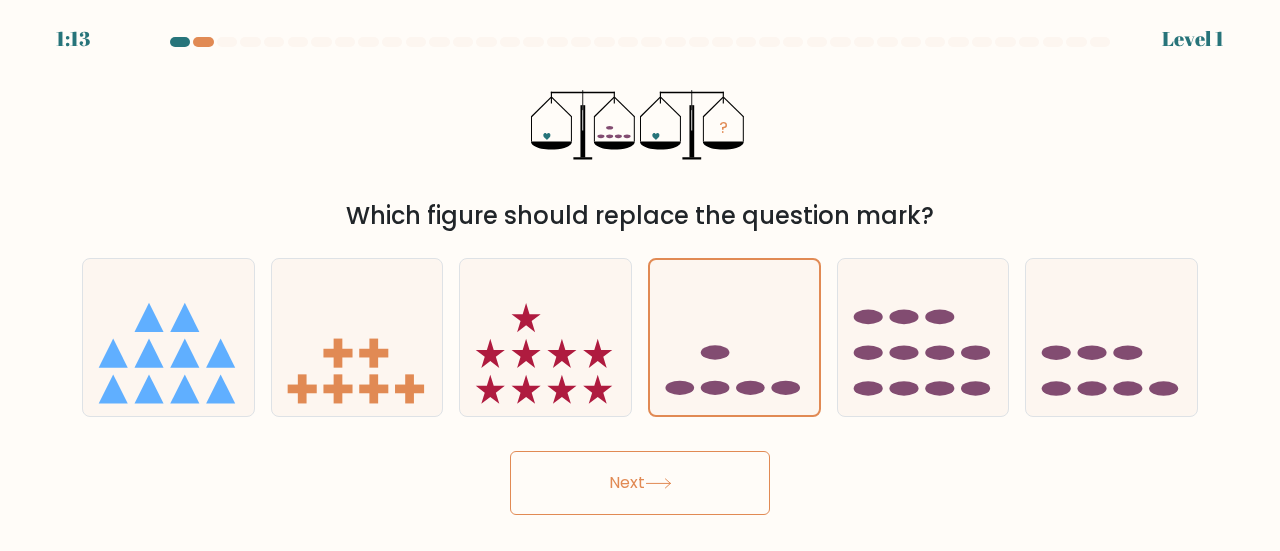 click on "[TIME]
Level 1" at bounding box center (640, 275) 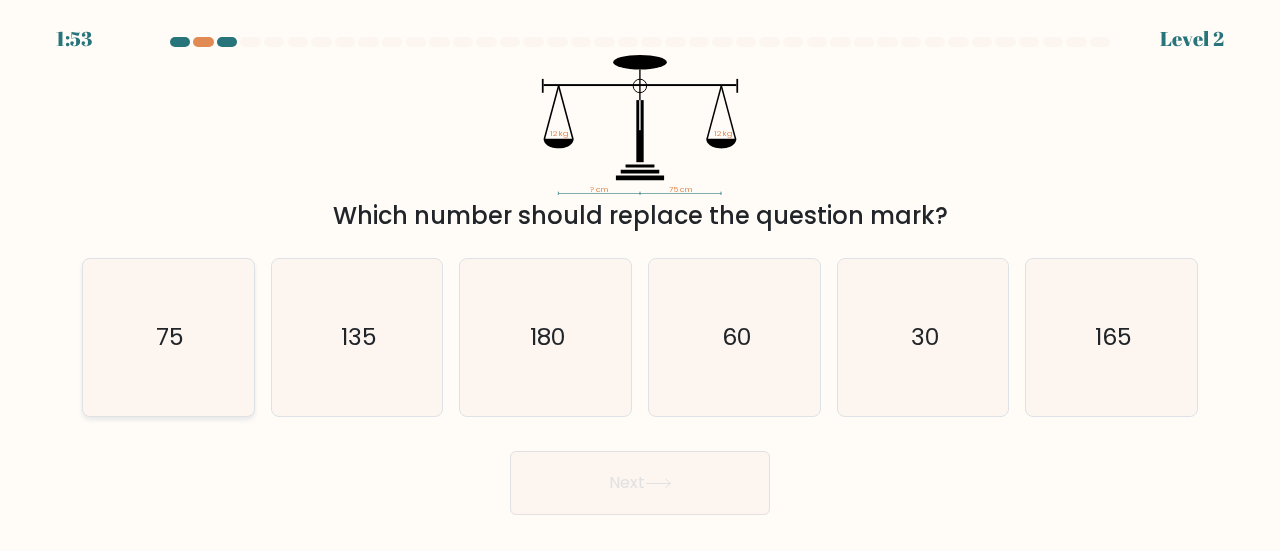 click on "75" at bounding box center (168, 337) 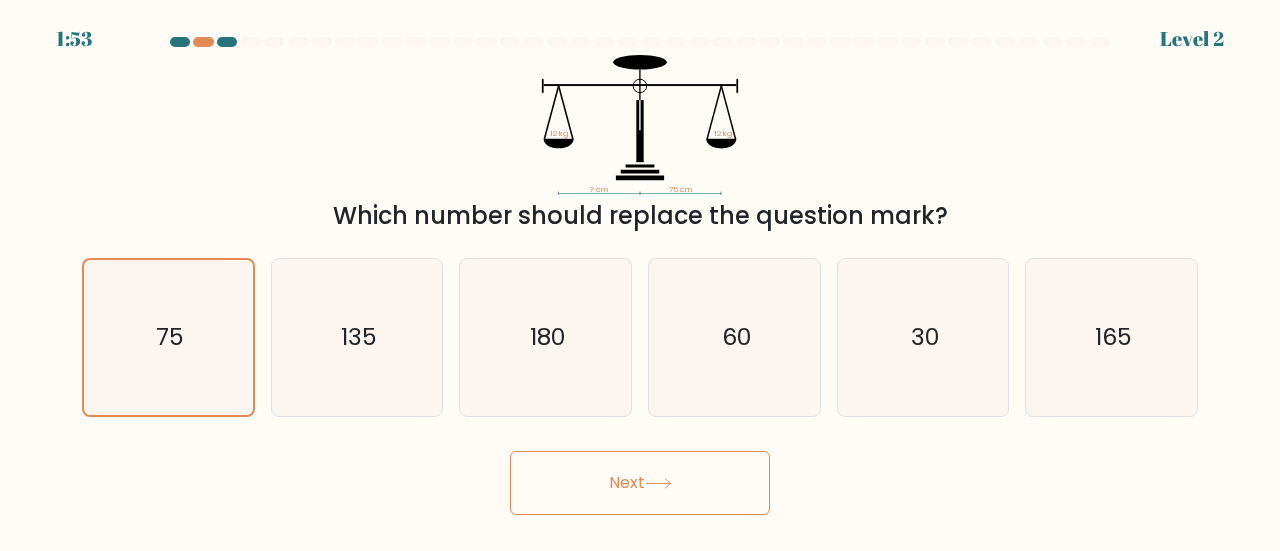 click on "1:53
Level 2" at bounding box center [640, 275] 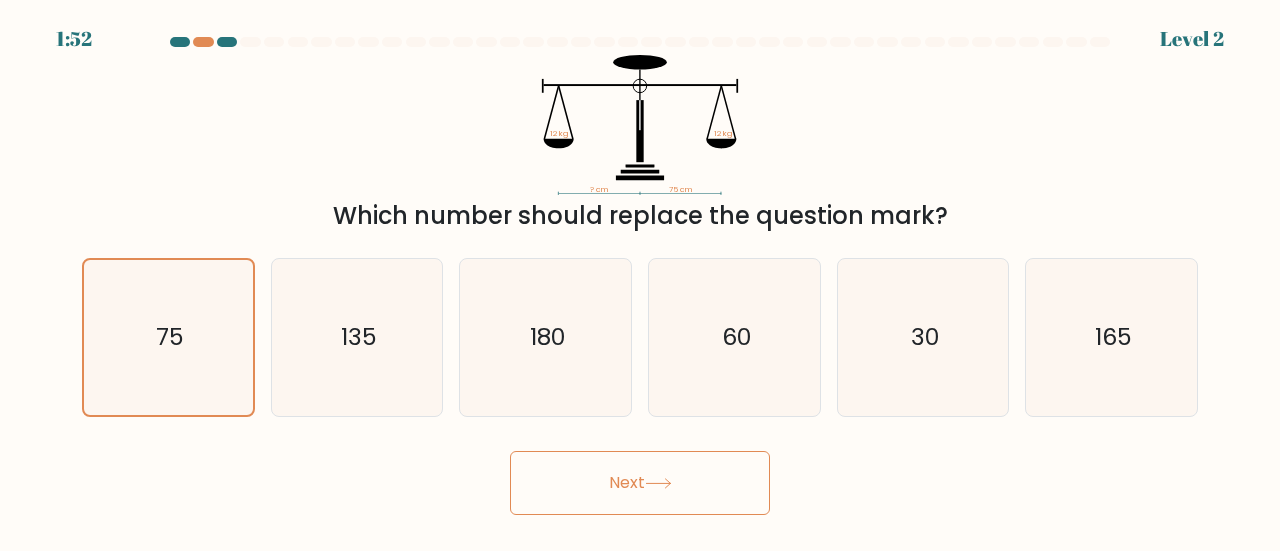 click on "Next" at bounding box center [640, 483] 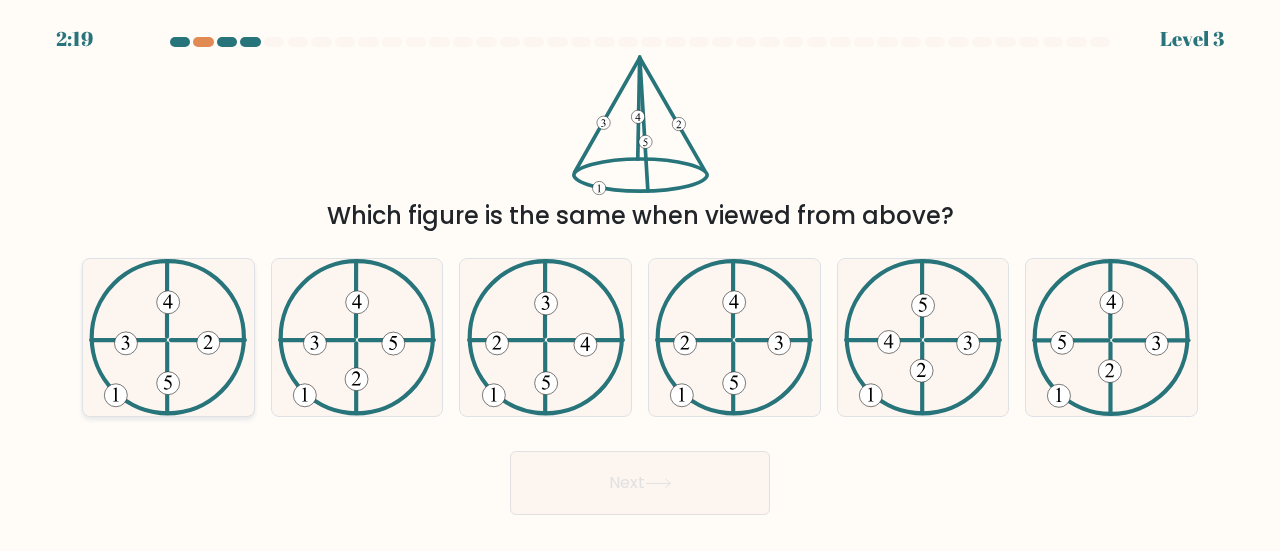 click at bounding box center [168, 337] 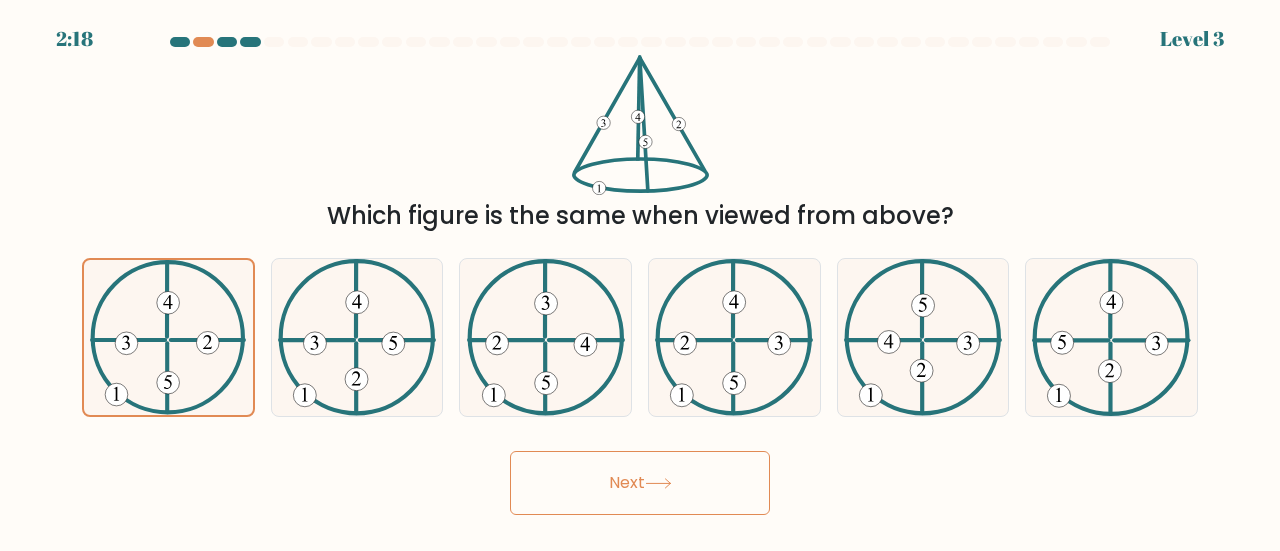 click on "Next" at bounding box center (640, 483) 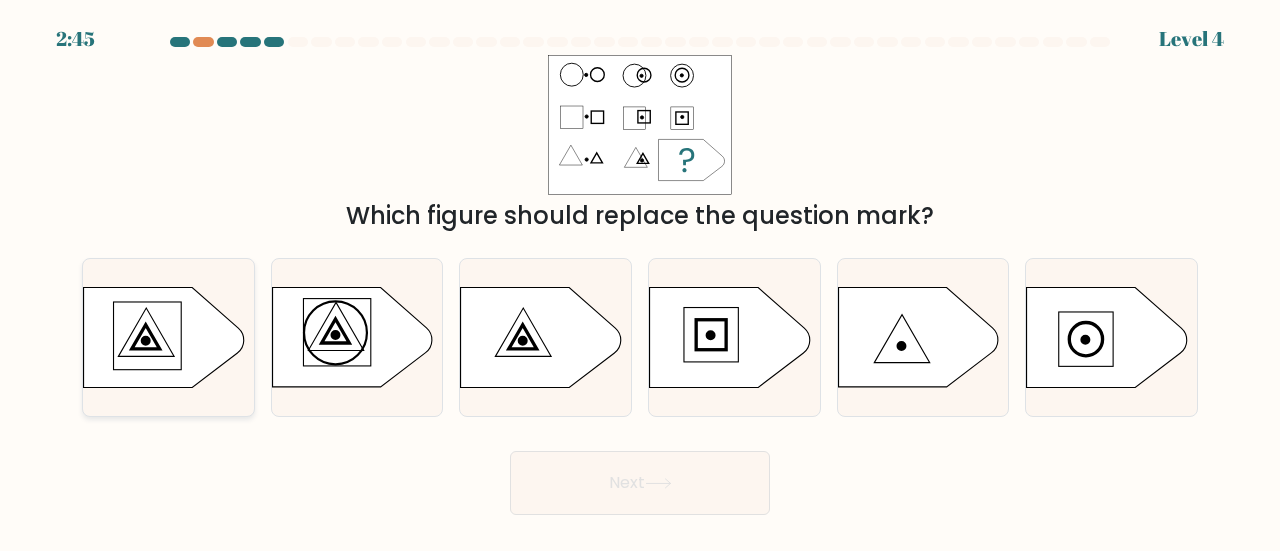 click at bounding box center [164, 338] 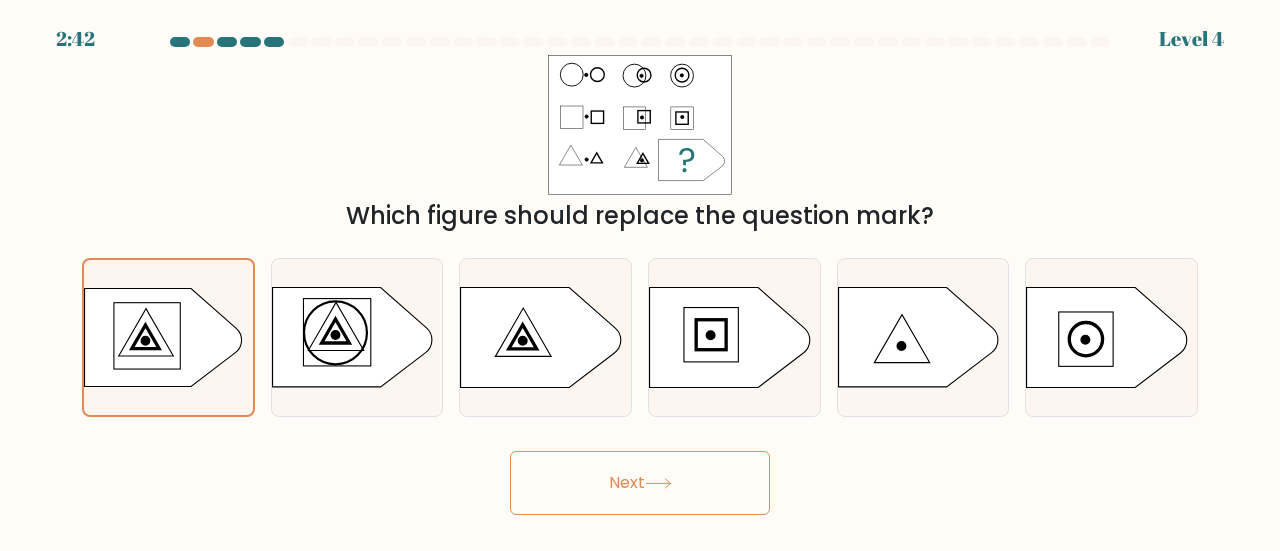 click on "Next" at bounding box center [640, 483] 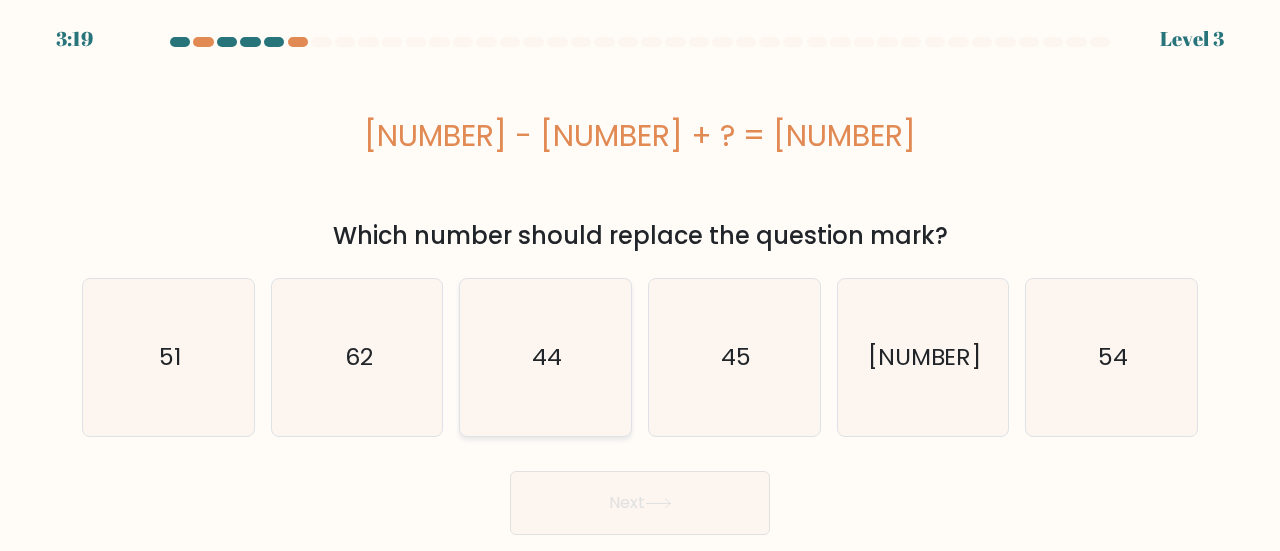 click on "44" at bounding box center [545, 357] 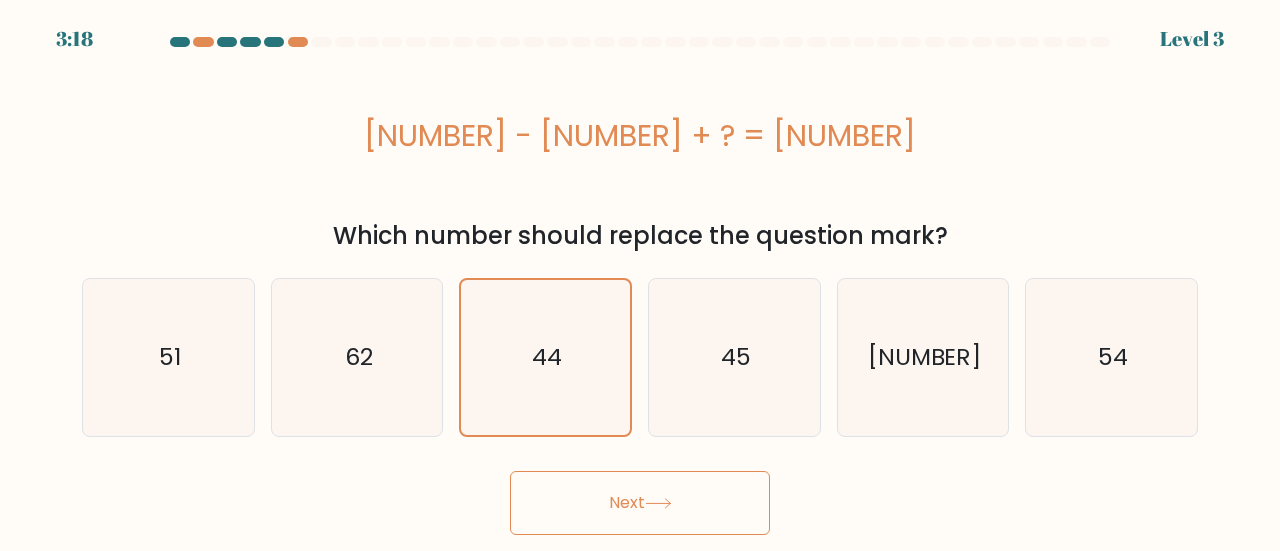 click on "Next" at bounding box center (640, 498) 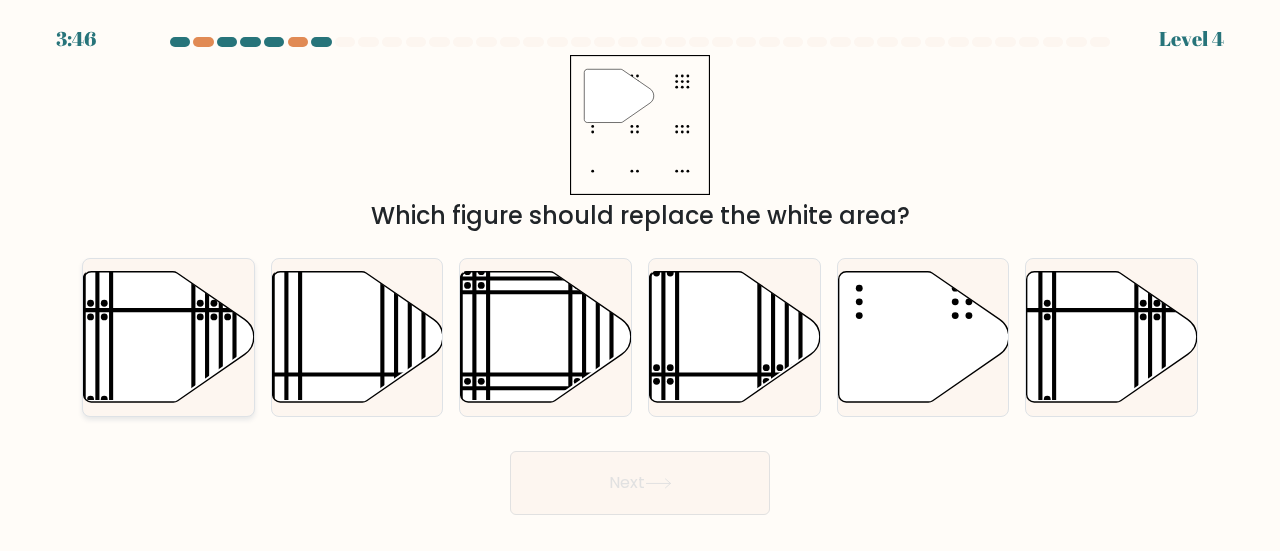 click at bounding box center [169, 336] 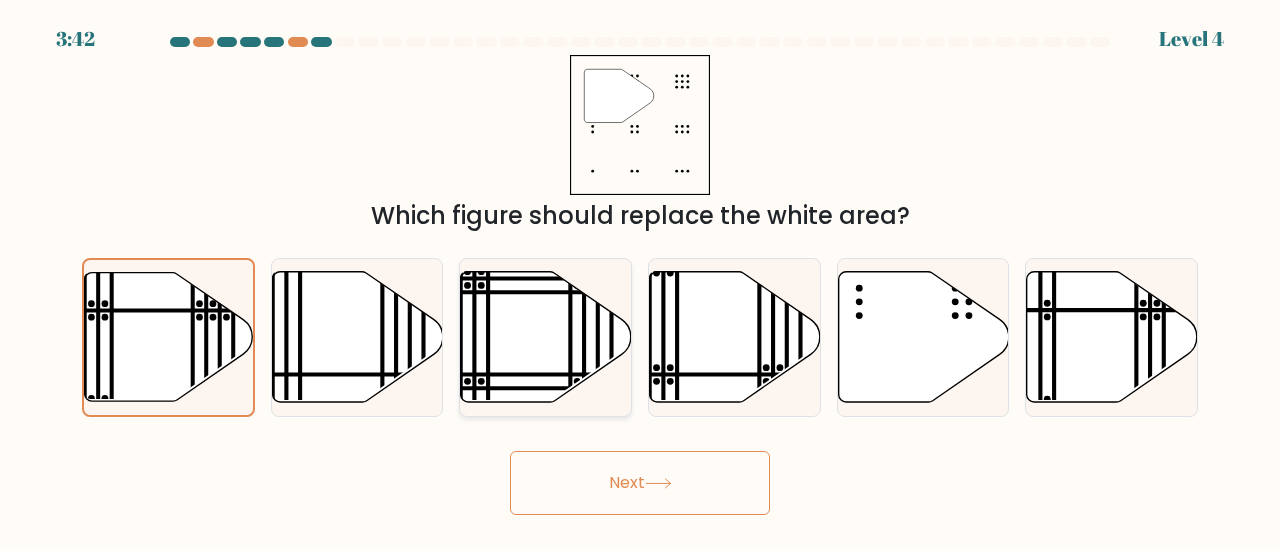 click at bounding box center [546, 336] 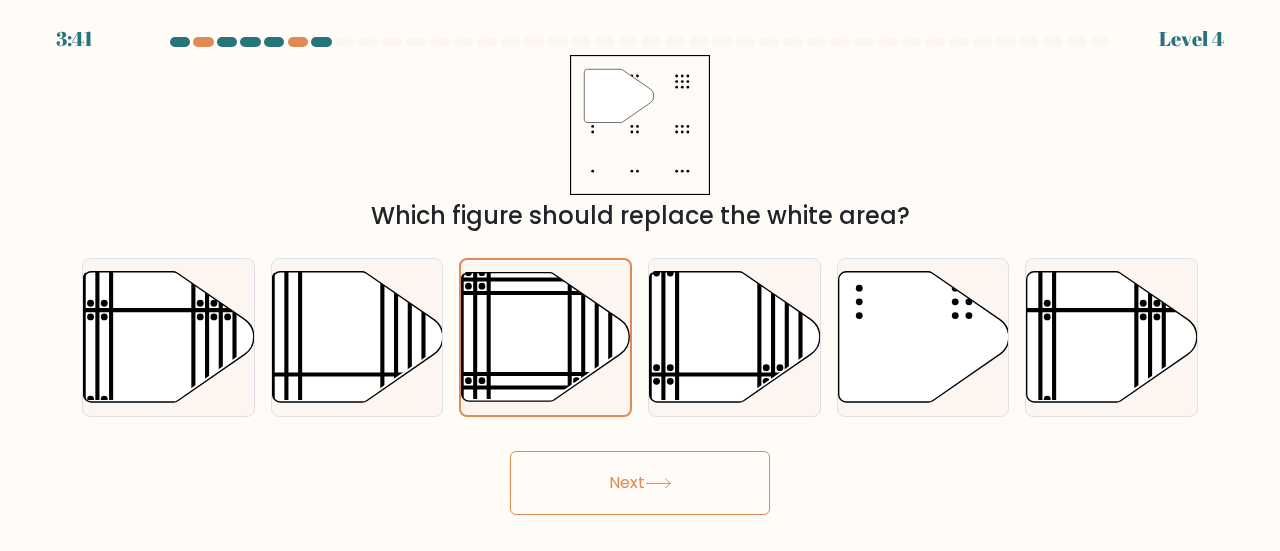 click on "Next" at bounding box center (640, 483) 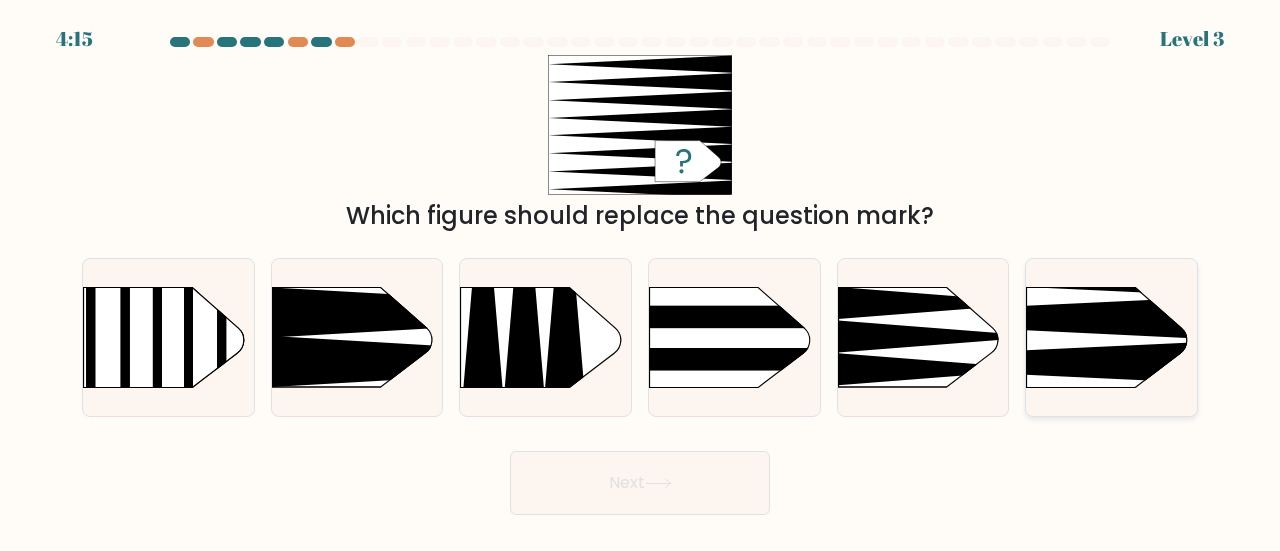 click at bounding box center (990, 318) 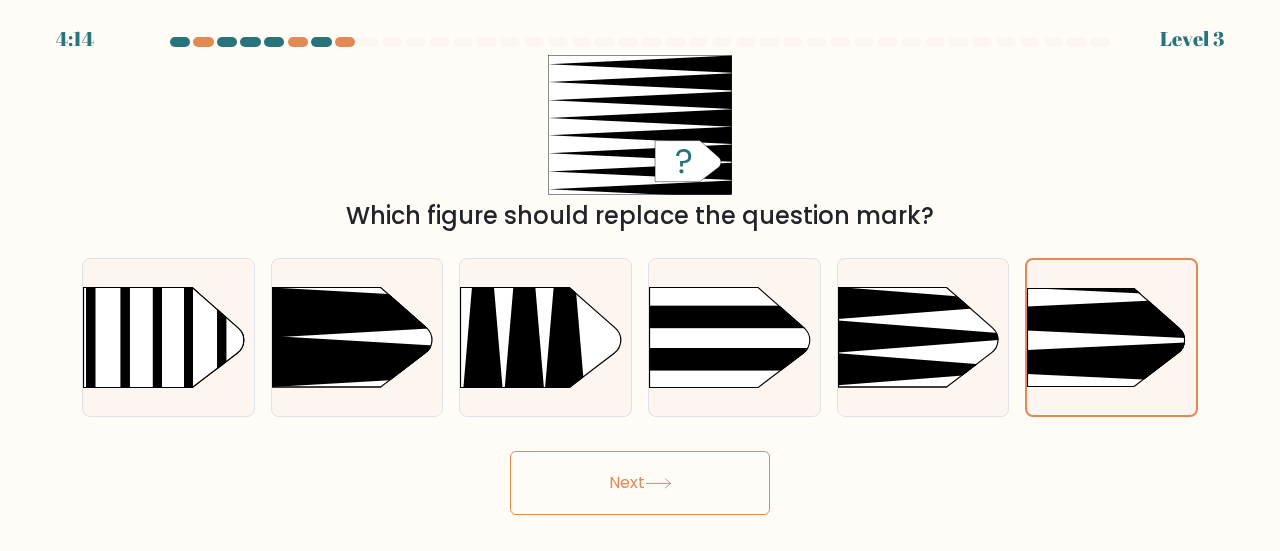 click on "Next" at bounding box center (640, 478) 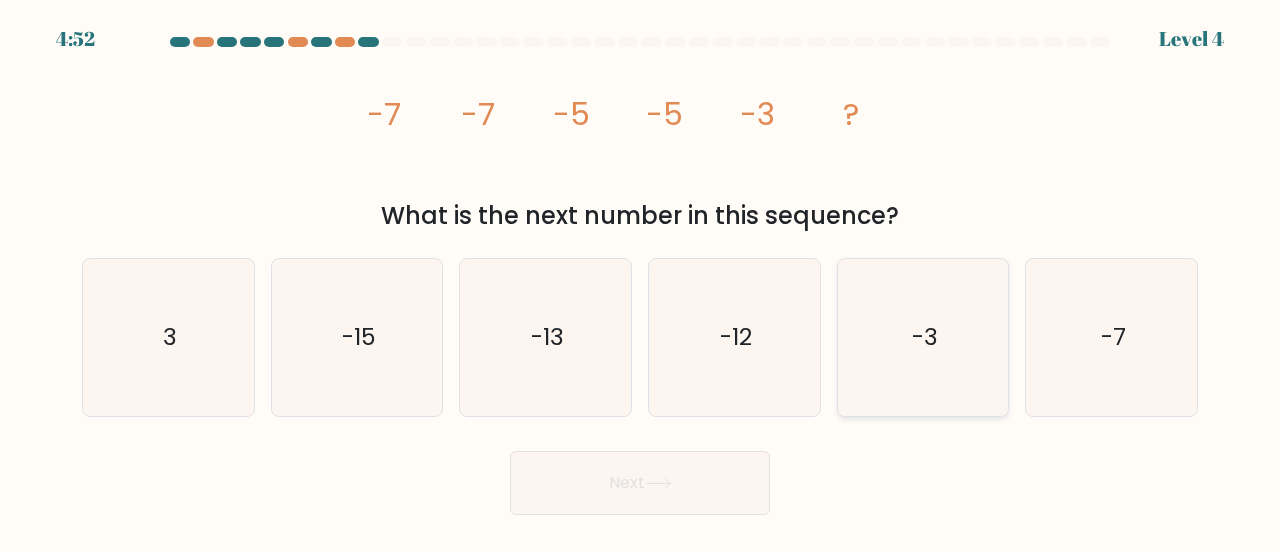 drag, startPoint x: 948, startPoint y: 365, endPoint x: 922, endPoint y: 375, distance: 27.856777 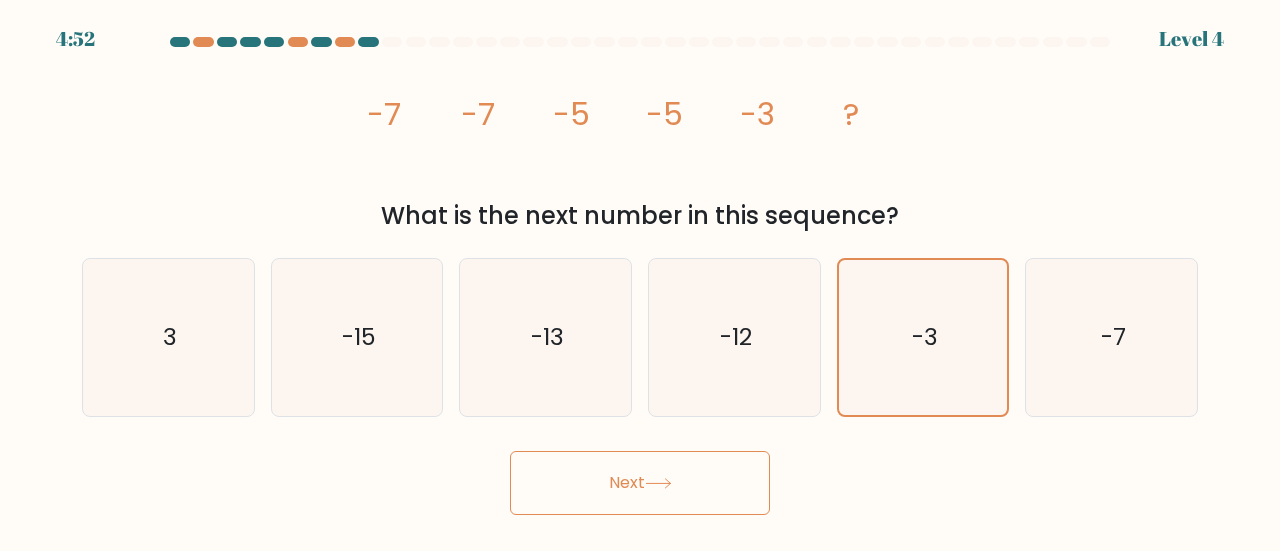 click on "Next" at bounding box center [640, 483] 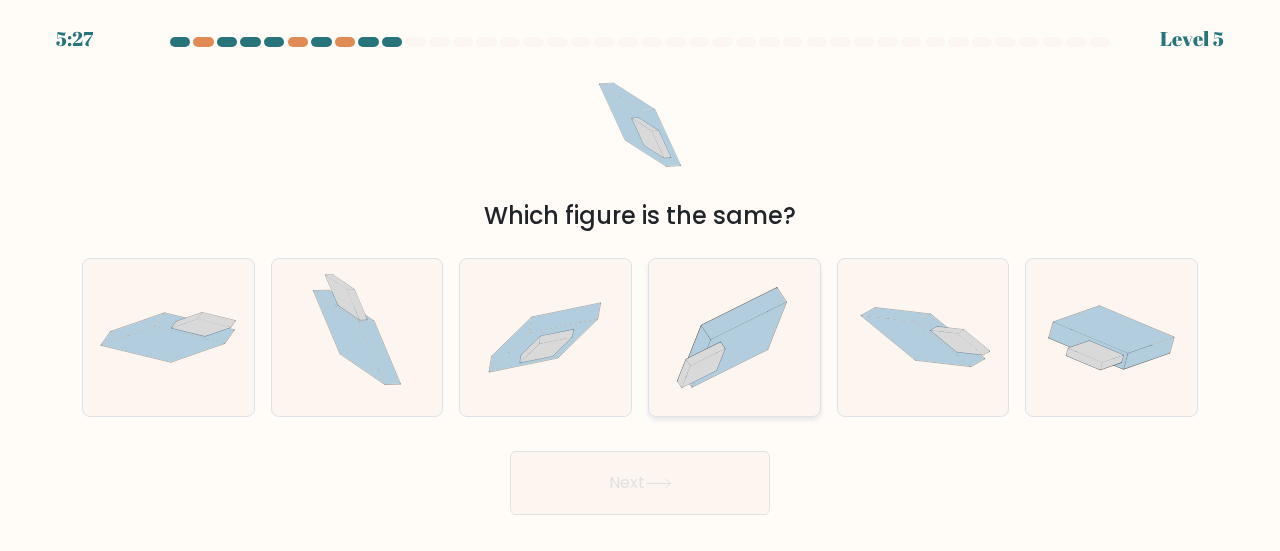click at bounding box center [703, 368] 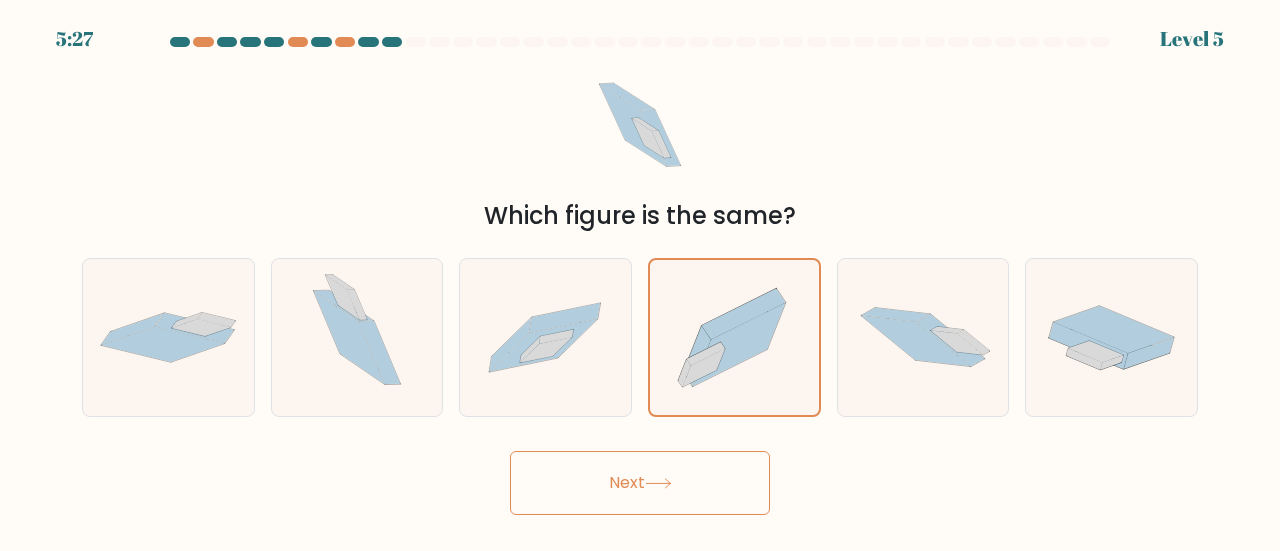 click on "Next" at bounding box center [640, 483] 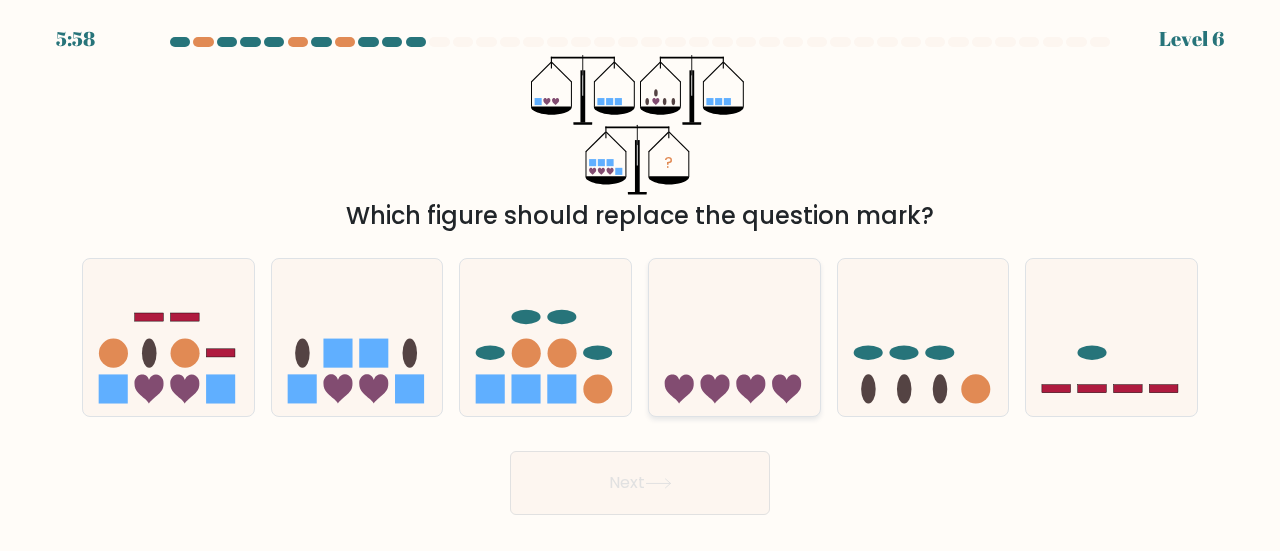 click at bounding box center [734, 337] 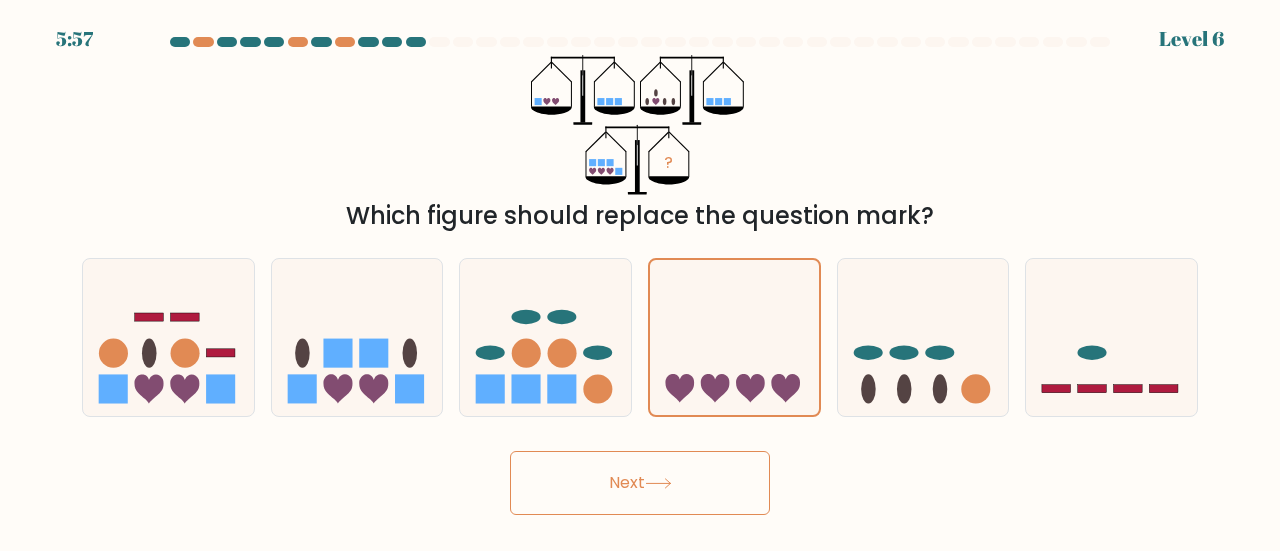 click on "Next" at bounding box center [640, 483] 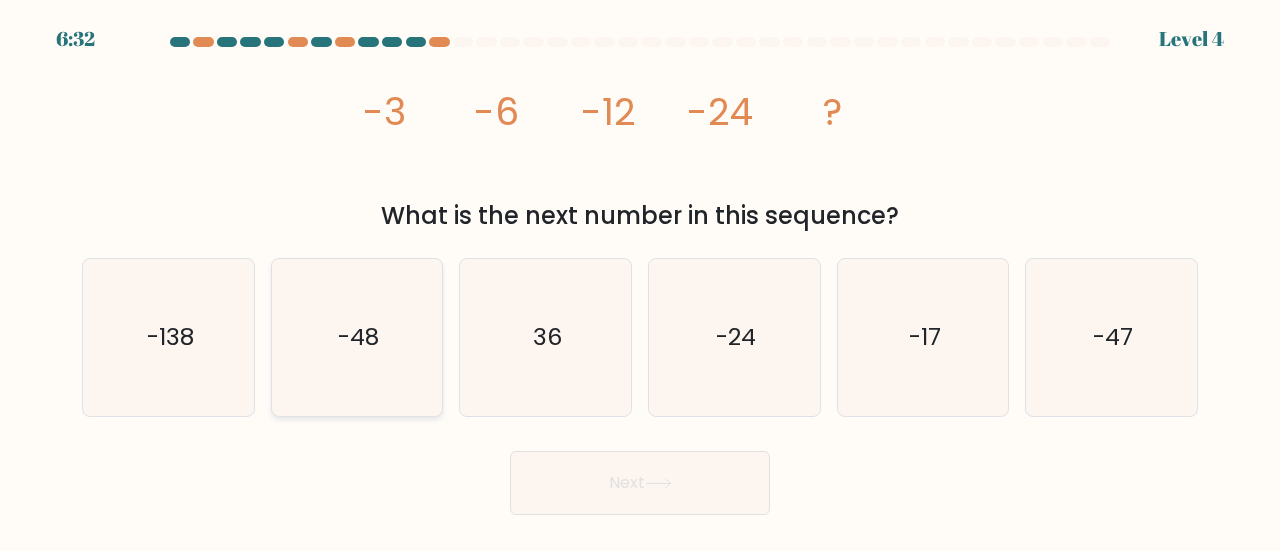 click on "-48" at bounding box center (358, 336) 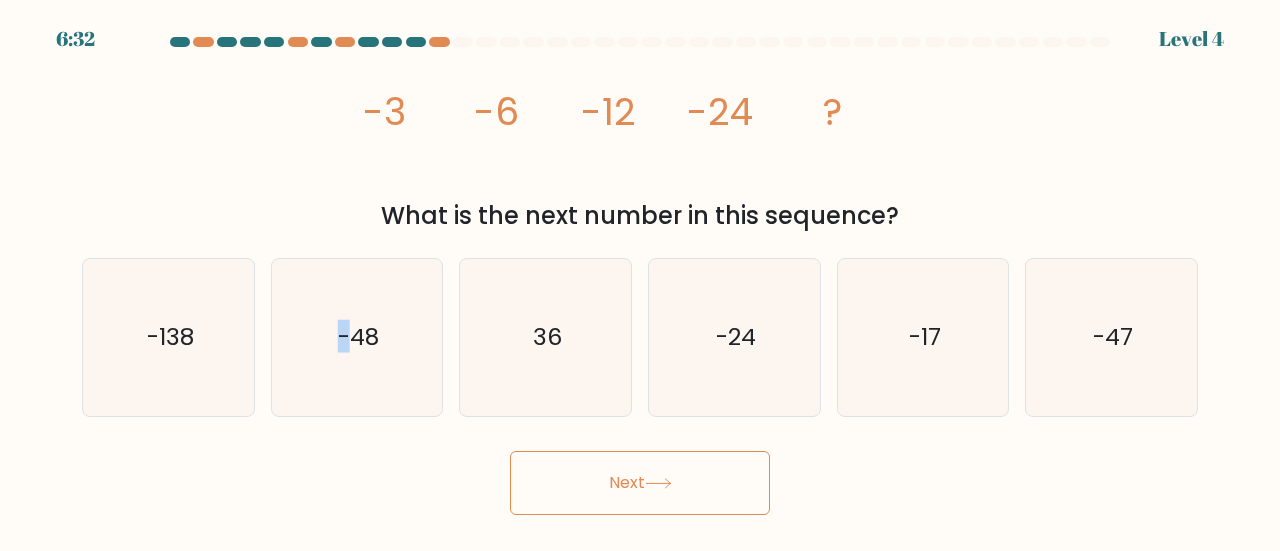 click on "Next" at bounding box center (640, 483) 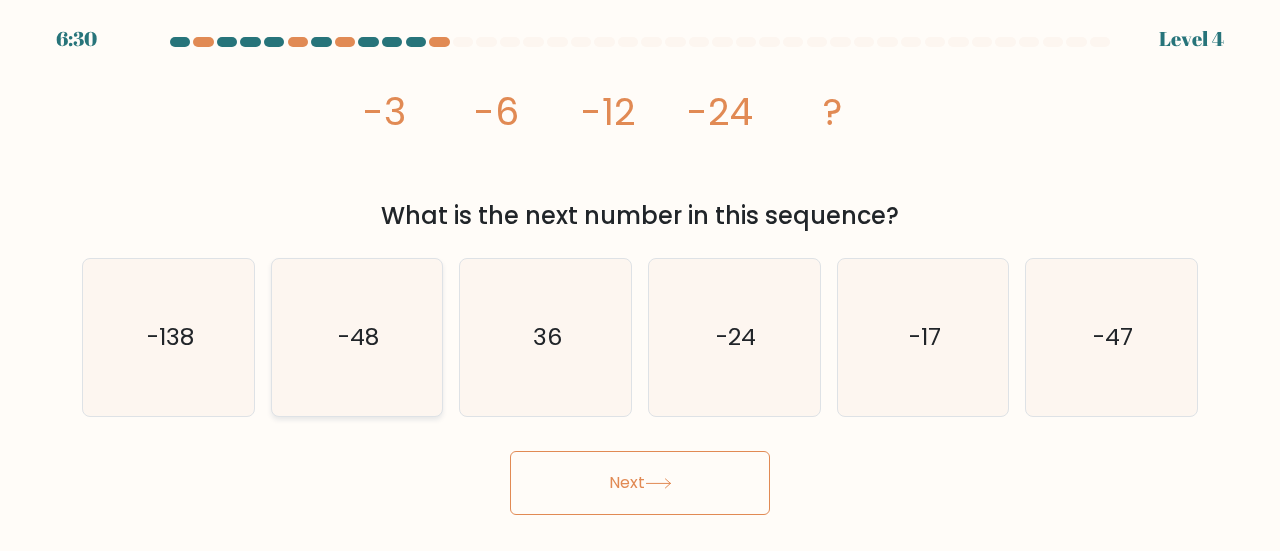 click on "-48" at bounding box center [357, 337] 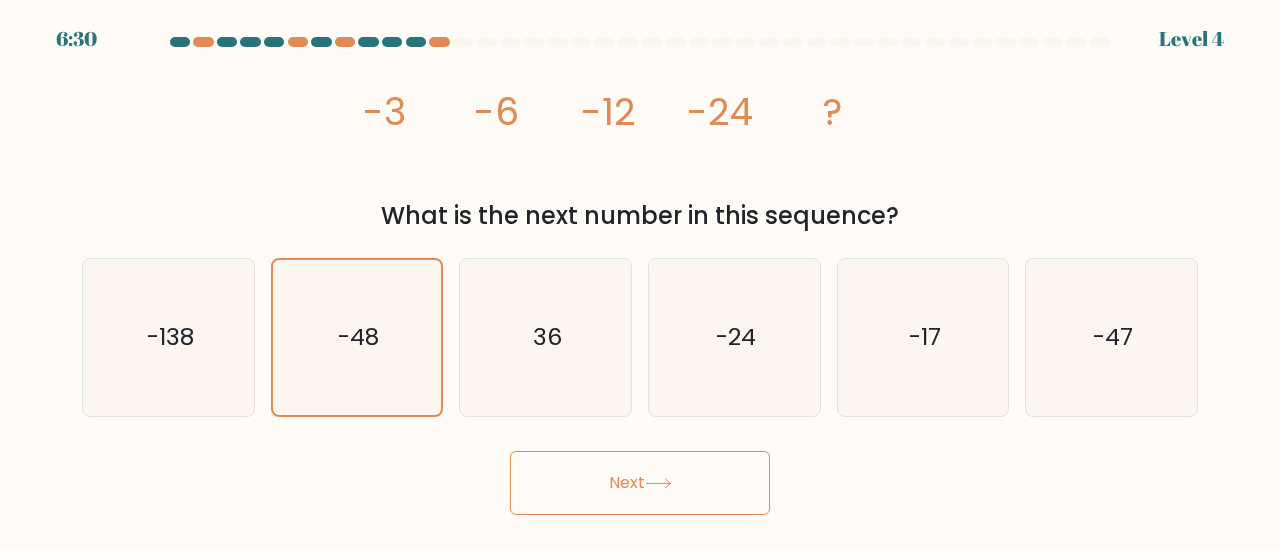 click on "Next" at bounding box center [640, 483] 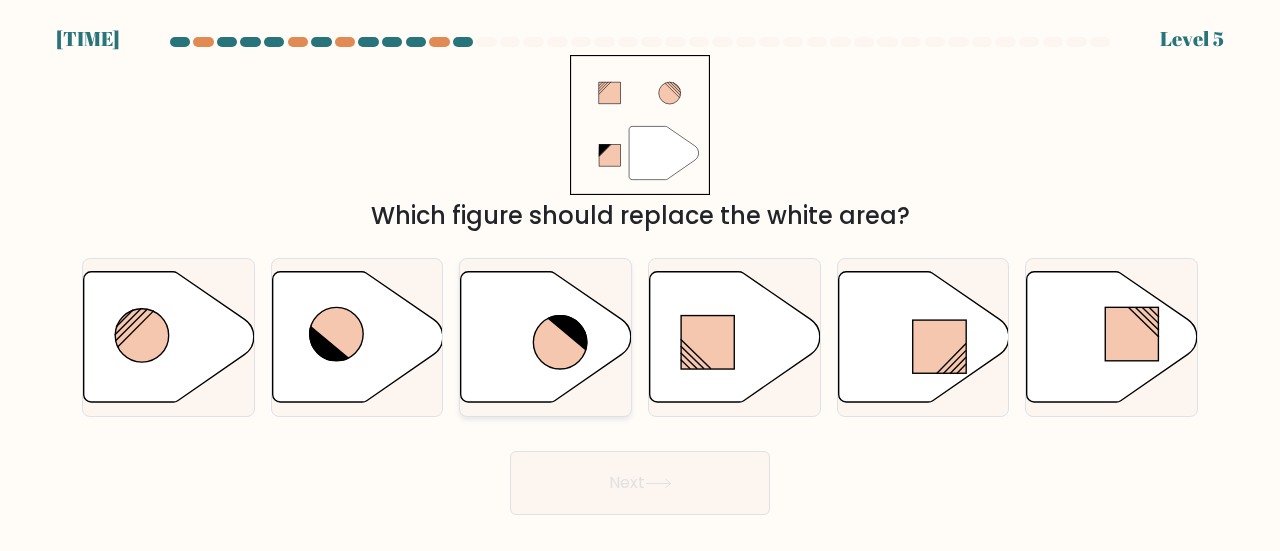 click at bounding box center (546, 336) 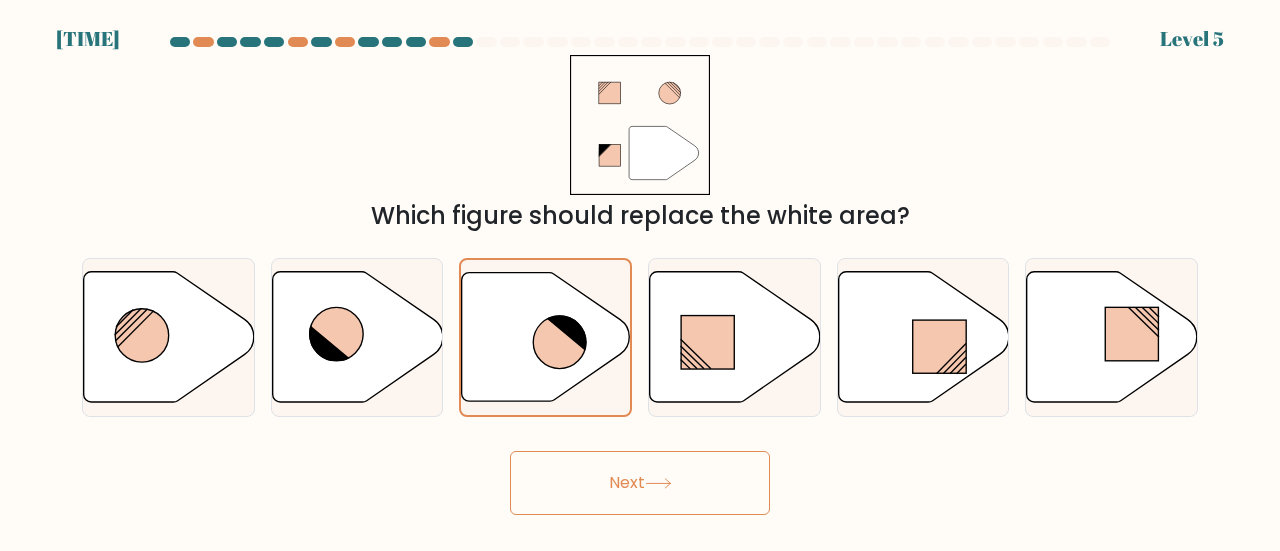 click on "Next" at bounding box center (640, 483) 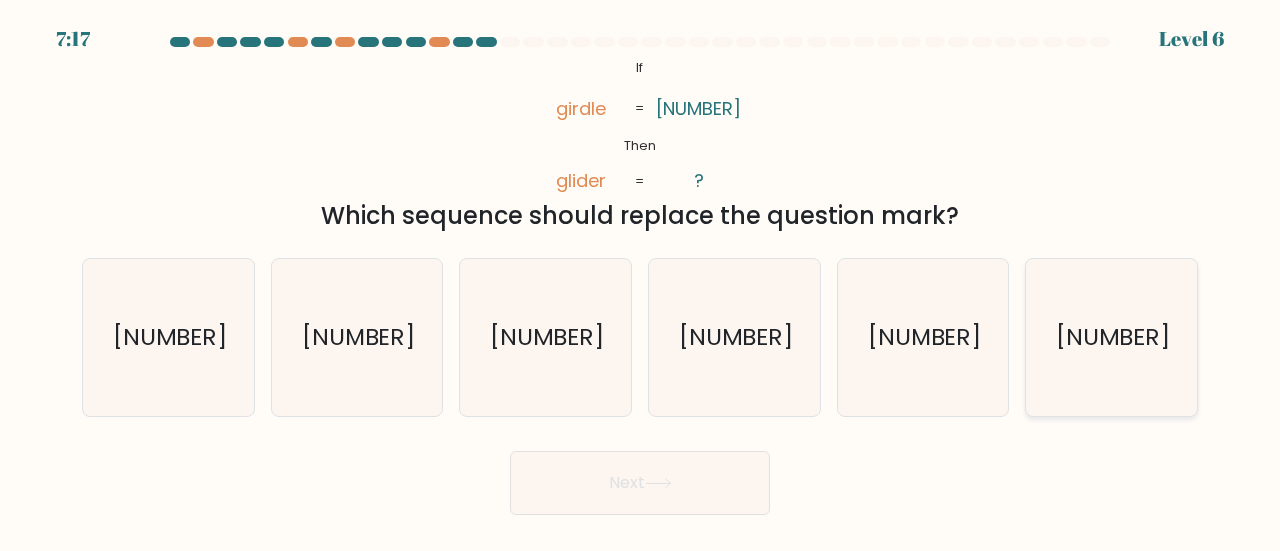 click on "485937" at bounding box center [1113, 336] 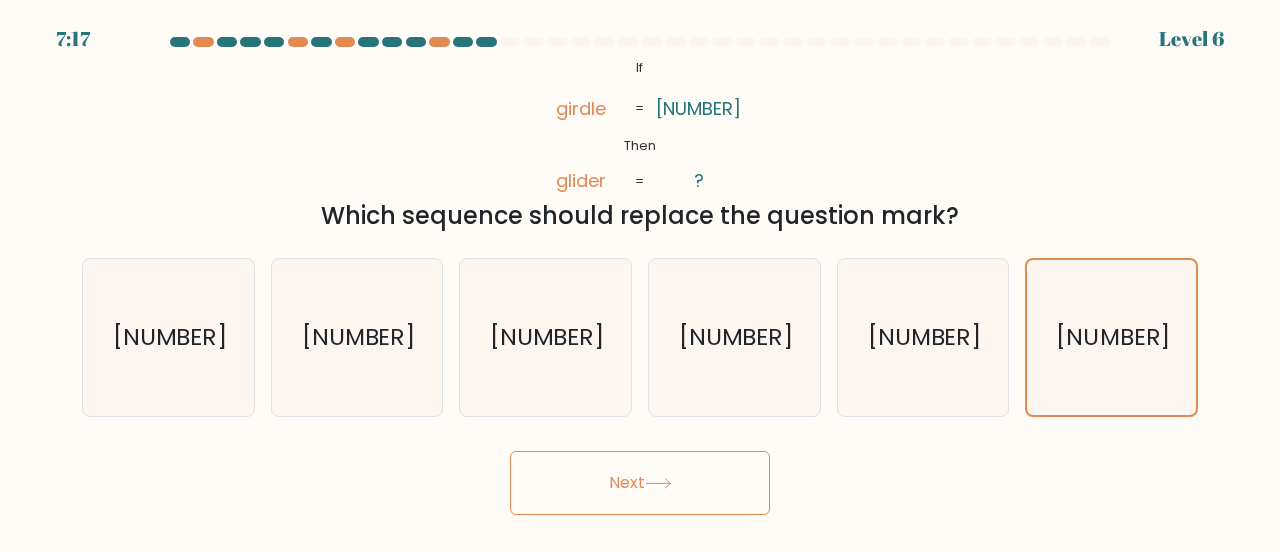 click on "Next" at bounding box center [640, 483] 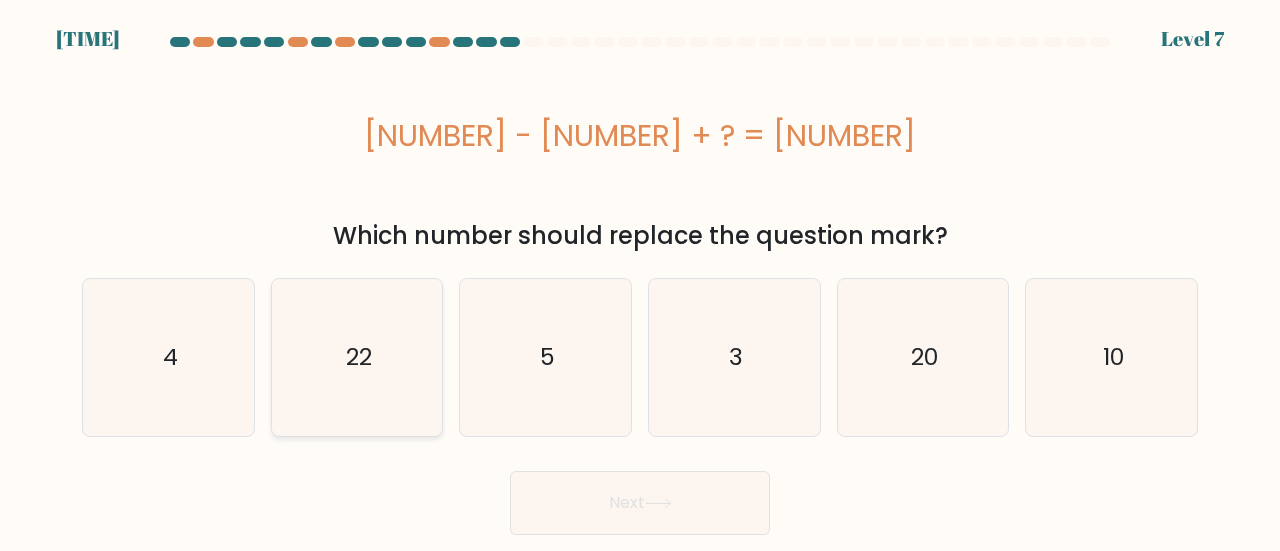 click on "22" at bounding box center (357, 357) 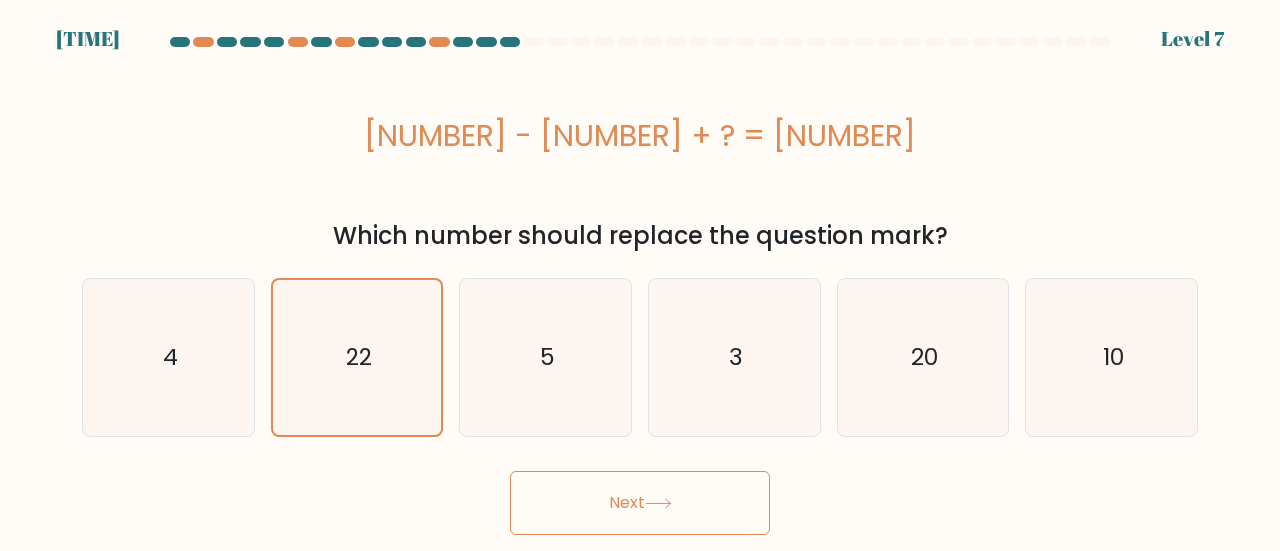 click on "Next" at bounding box center [640, 503] 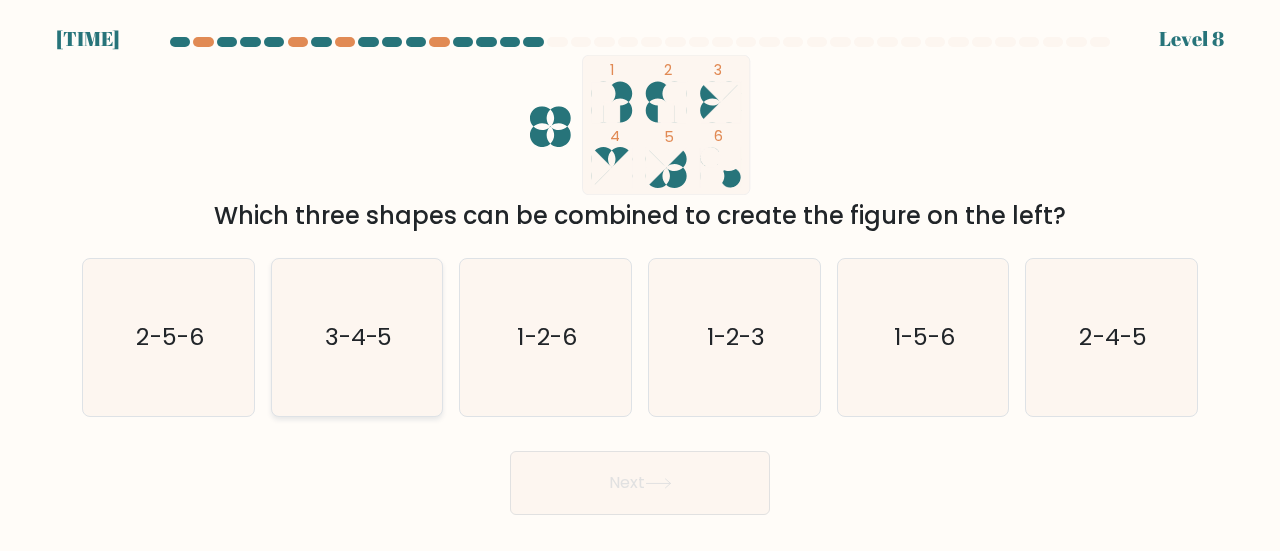 click on "3-4-5" at bounding box center [357, 337] 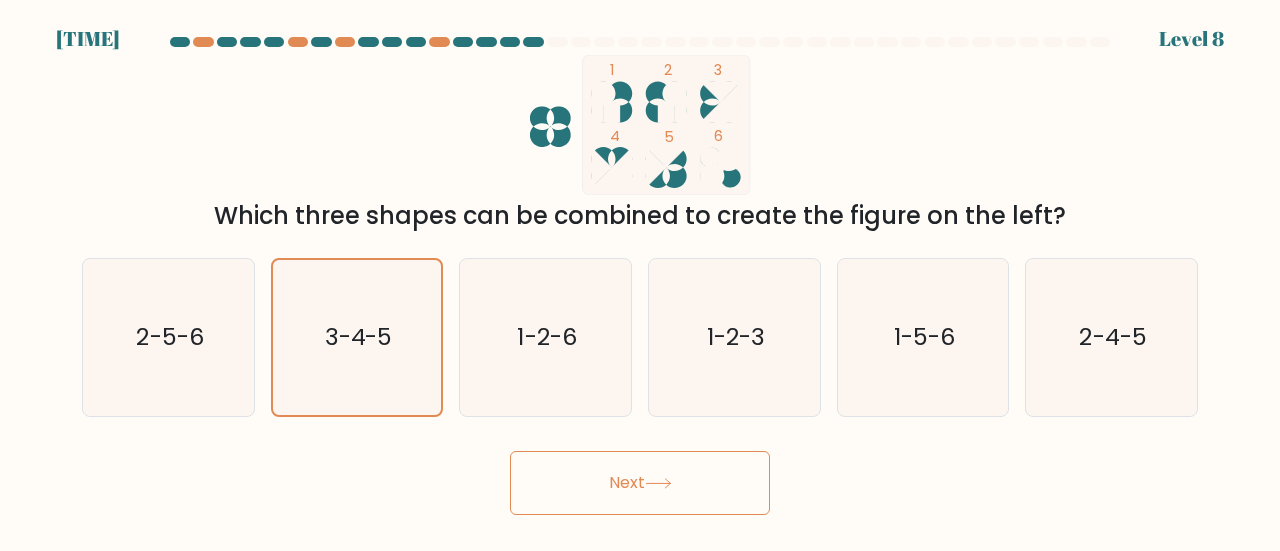 click on "Next" at bounding box center [640, 478] 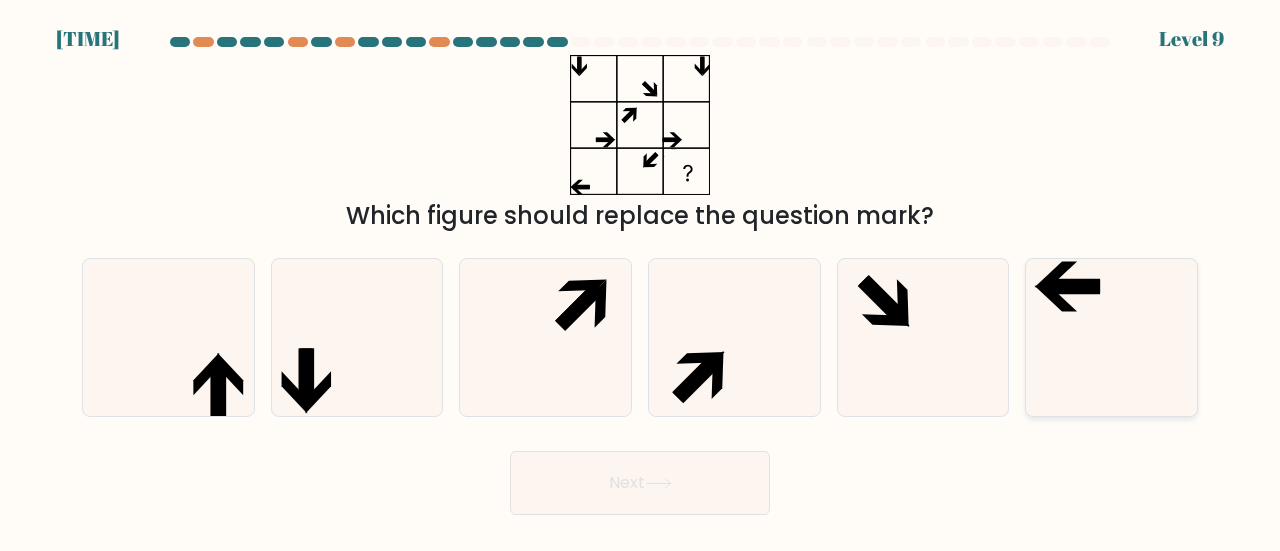click at bounding box center [1111, 337] 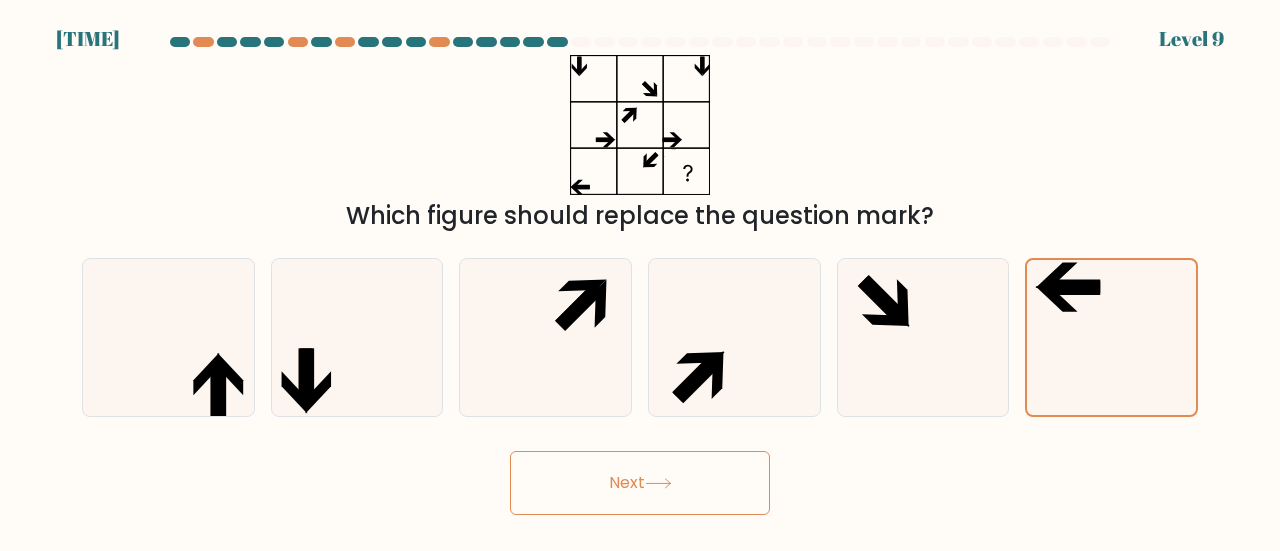 click on "Next" at bounding box center [640, 478] 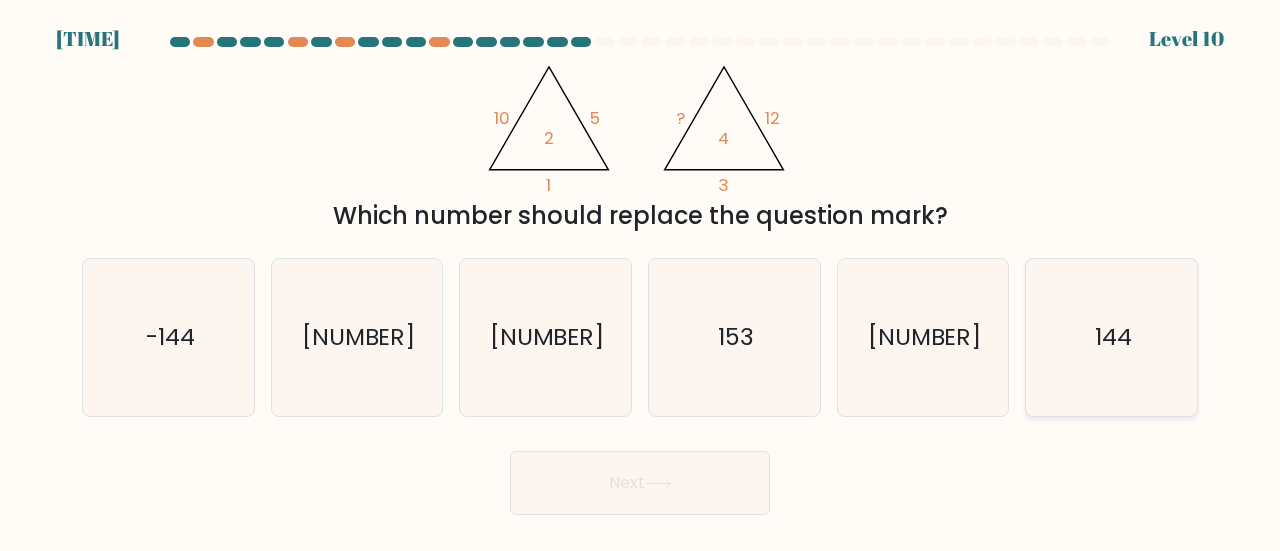 click on "144" at bounding box center [1111, 337] 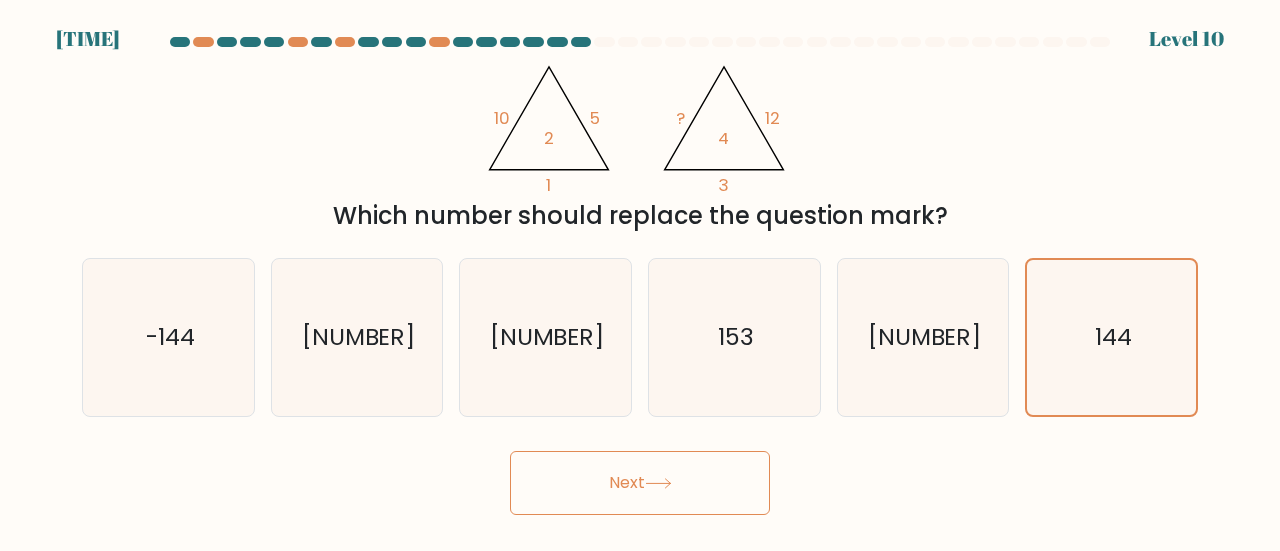 click on "Next" at bounding box center (640, 483) 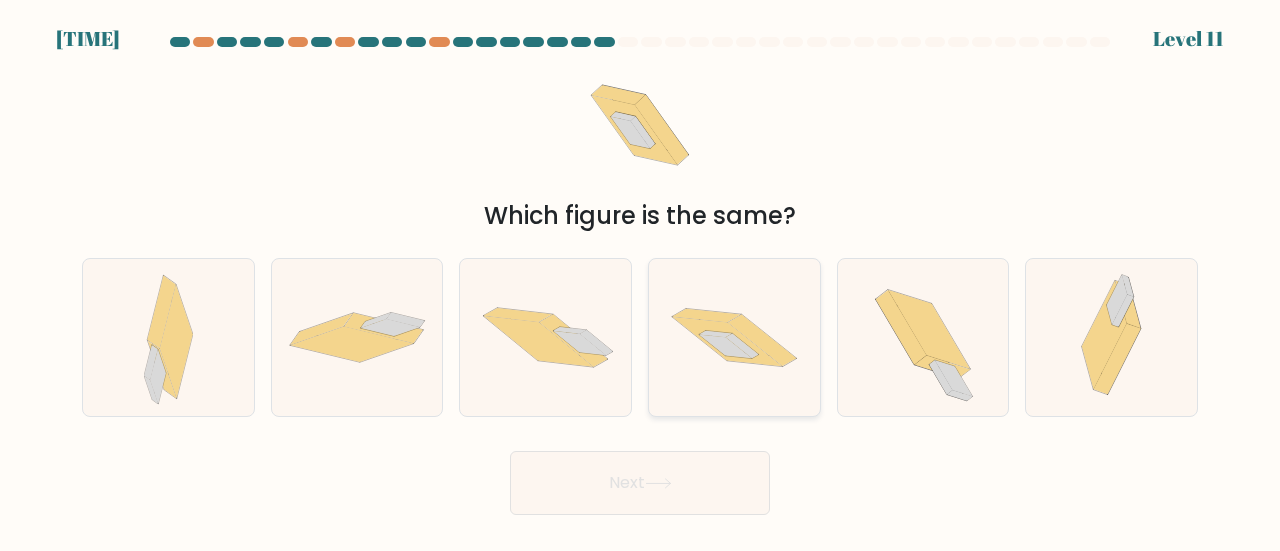 click at bounding box center [734, 337] 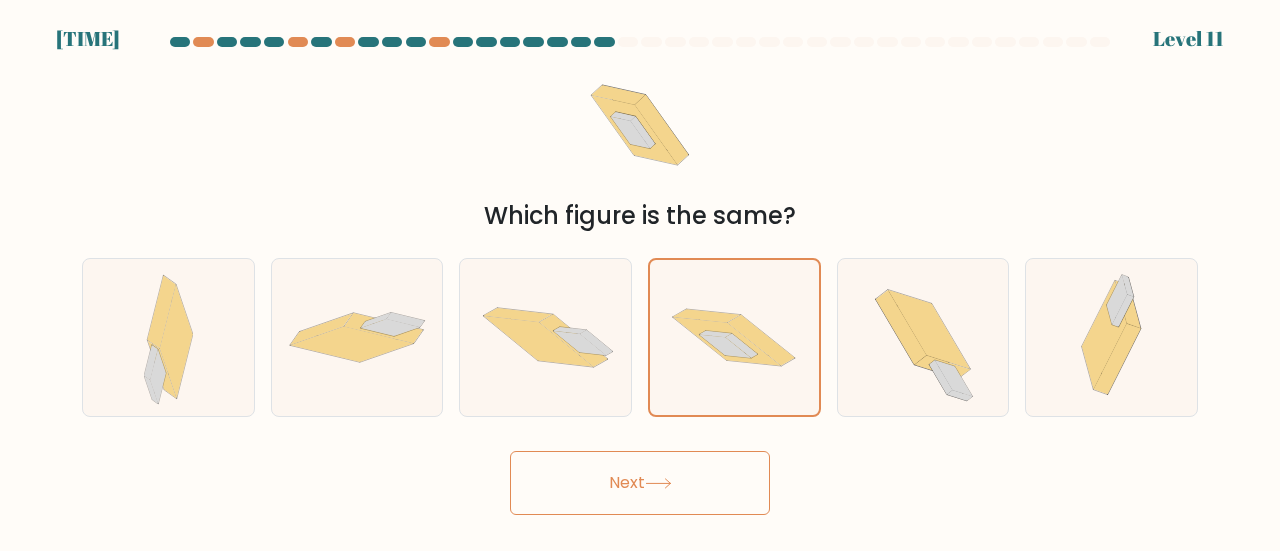 click on "Next" at bounding box center (640, 483) 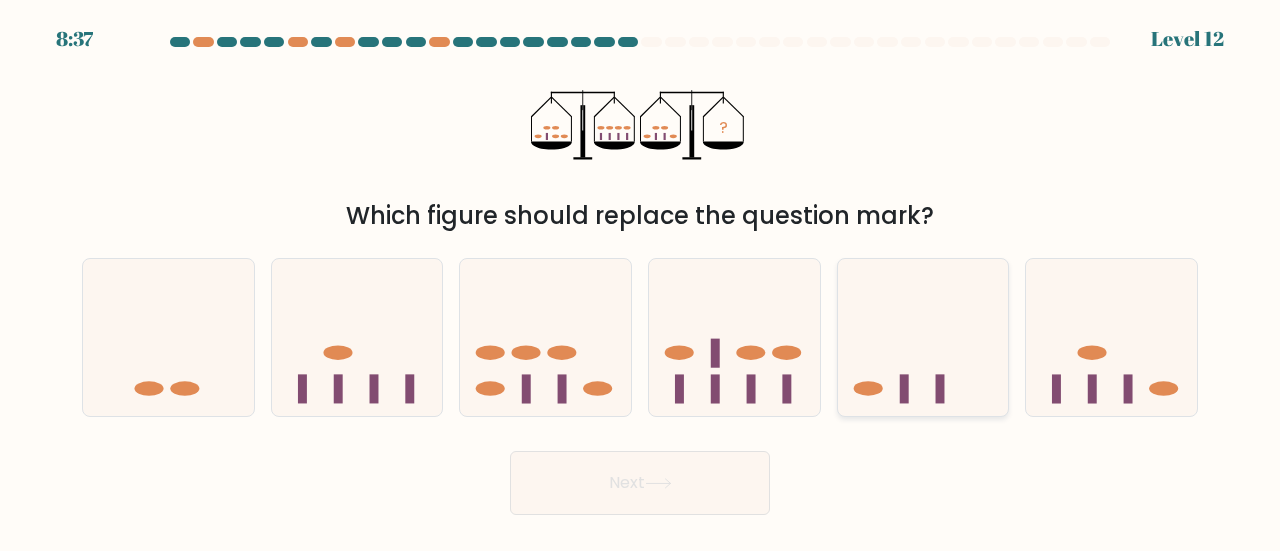 drag, startPoint x: 1038, startPoint y: 341, endPoint x: 974, endPoint y: 391, distance: 81.21576 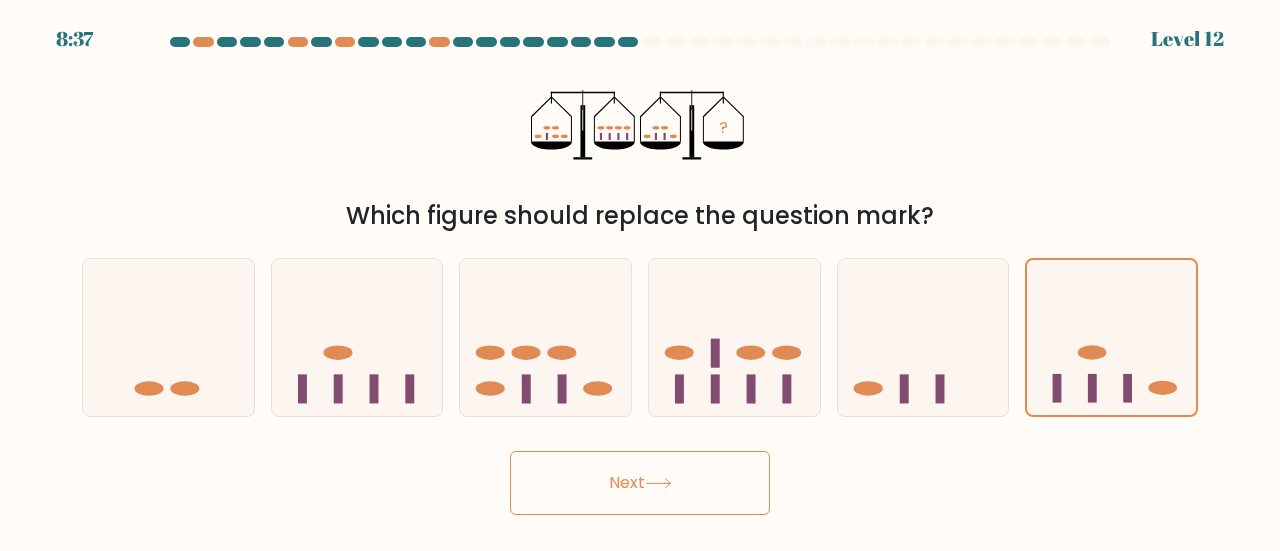 click on "Next" at bounding box center [640, 483] 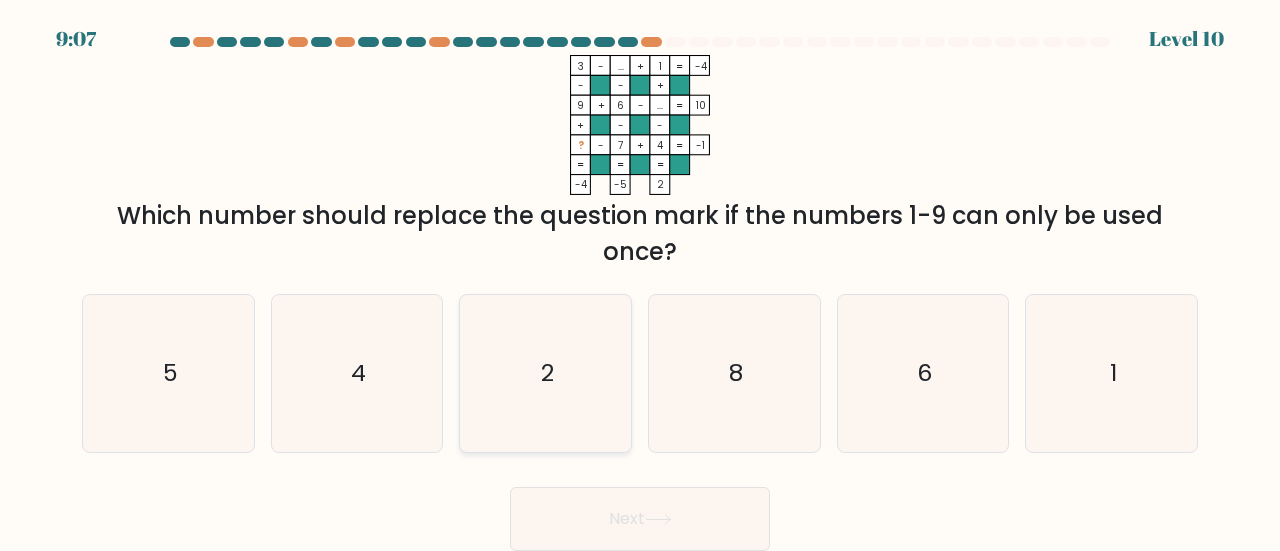 click on "2" at bounding box center [545, 373] 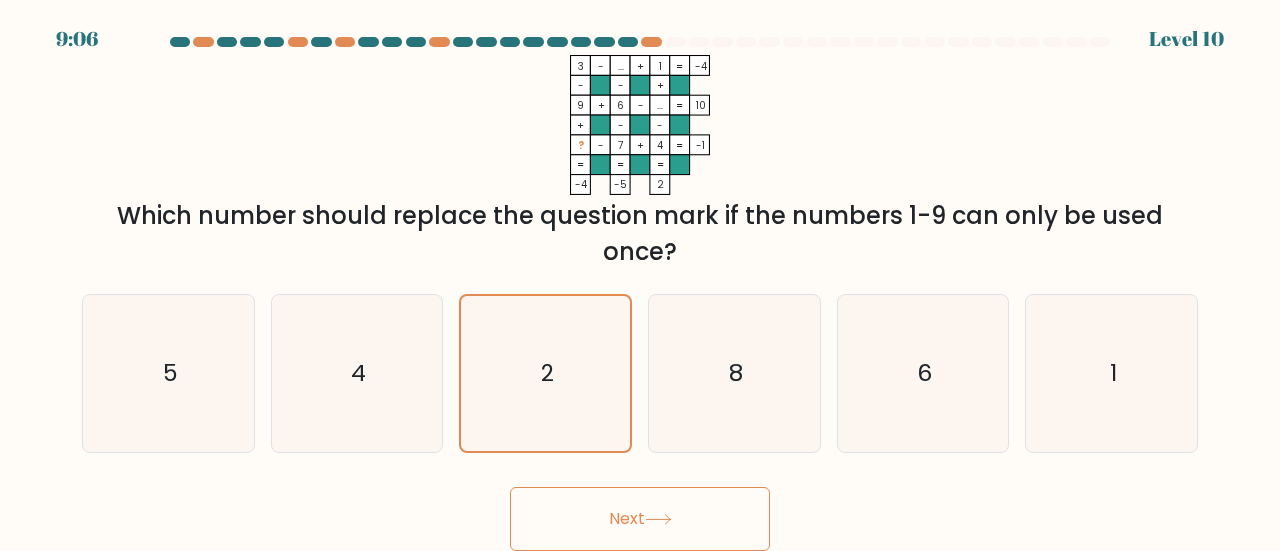 click on "Next" at bounding box center (640, 519) 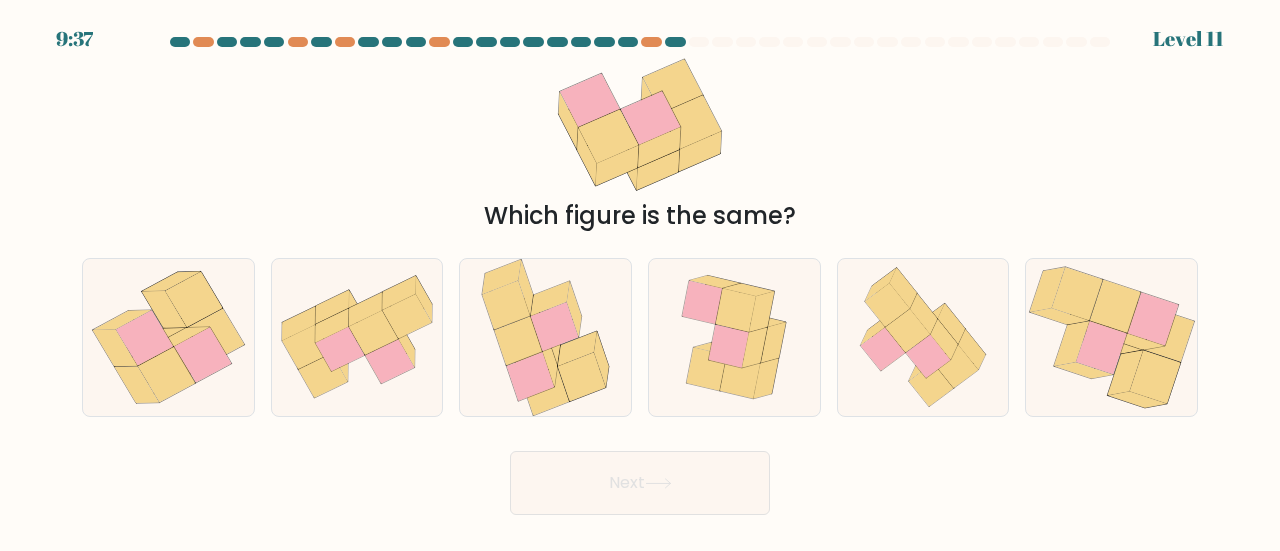 drag, startPoint x: 646, startPoint y: 293, endPoint x: 670, endPoint y: 331, distance: 44.94441 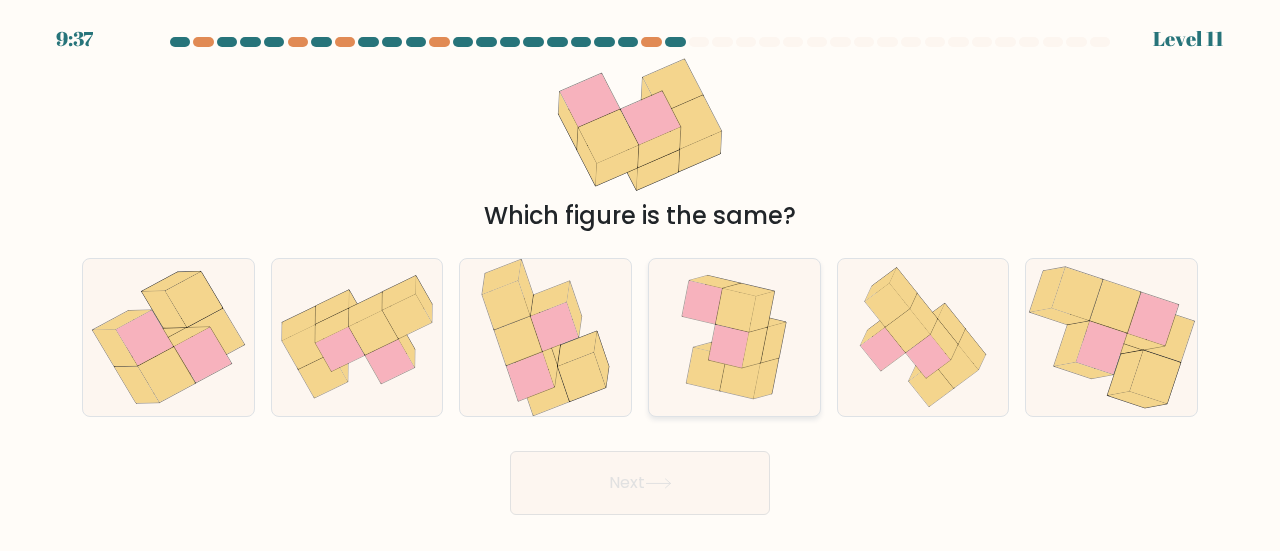 click on "d." at bounding box center [734, 337] 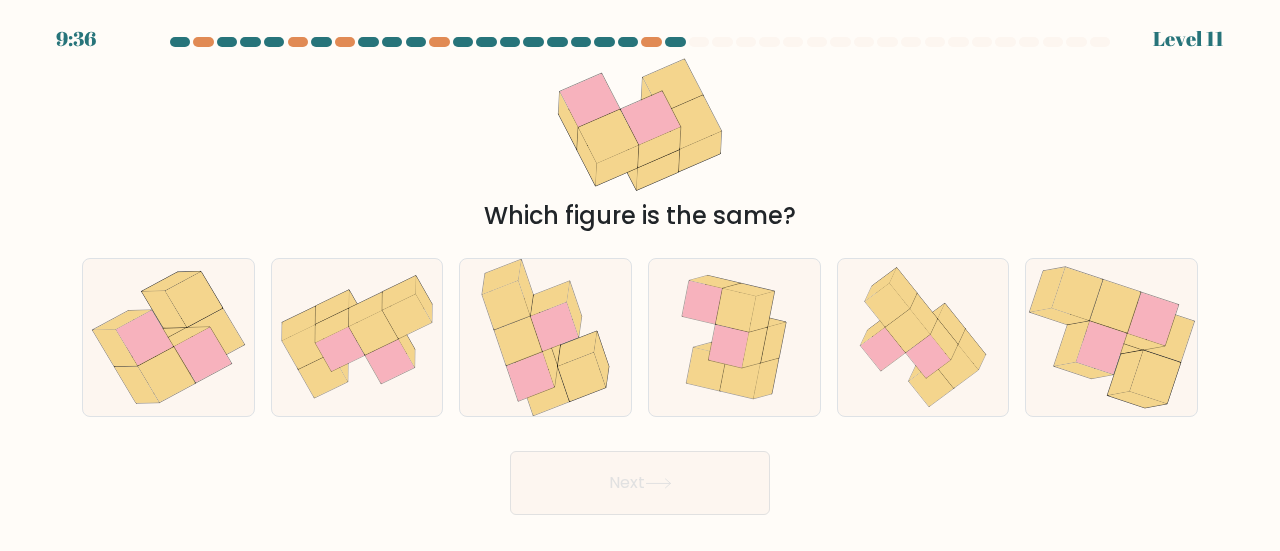 click at bounding box center [640, 276] 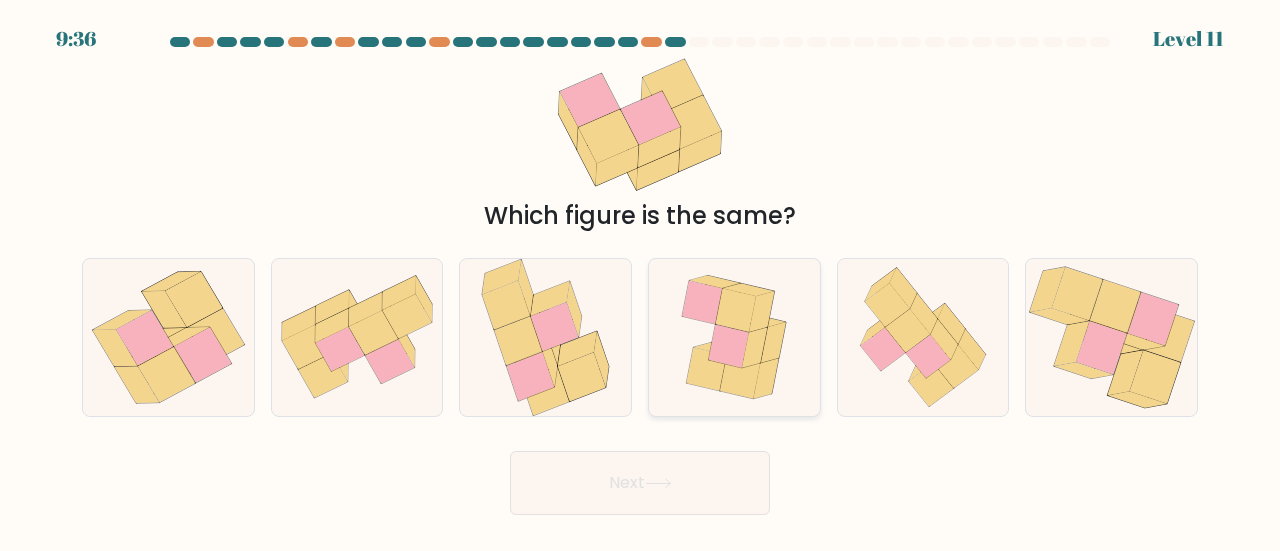 click at bounding box center (734, 337) 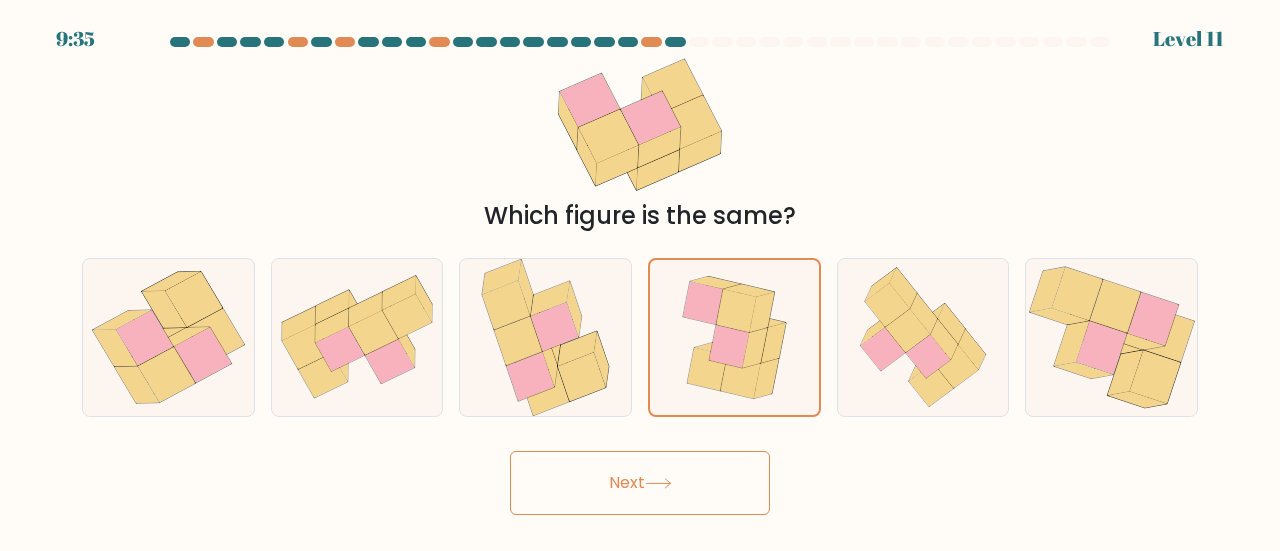 click on "Next" at bounding box center [640, 483] 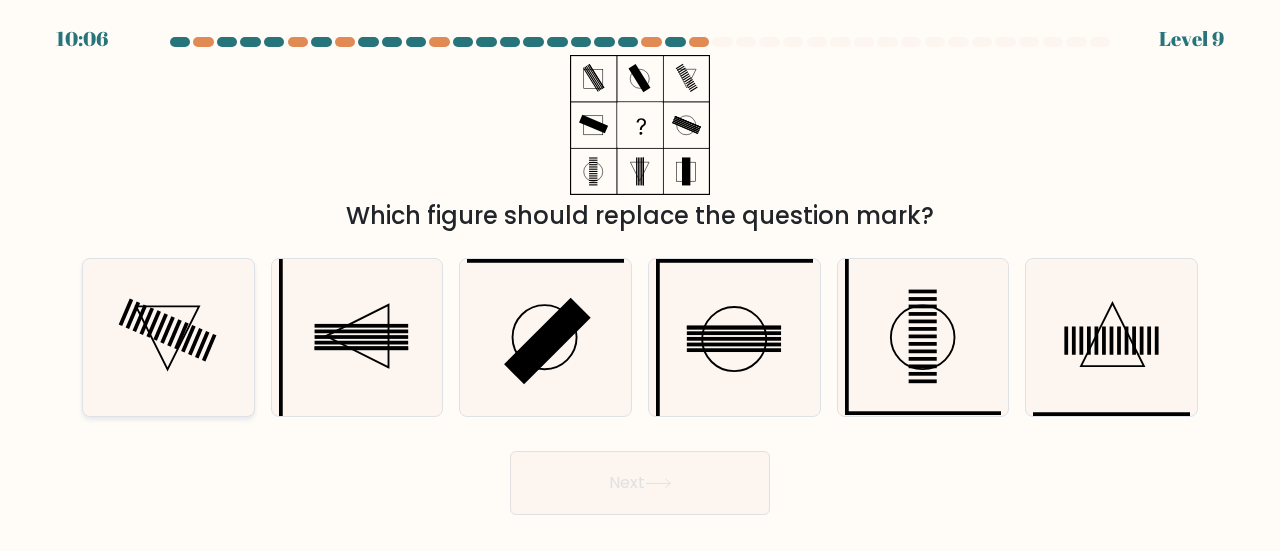 click at bounding box center (168, 337) 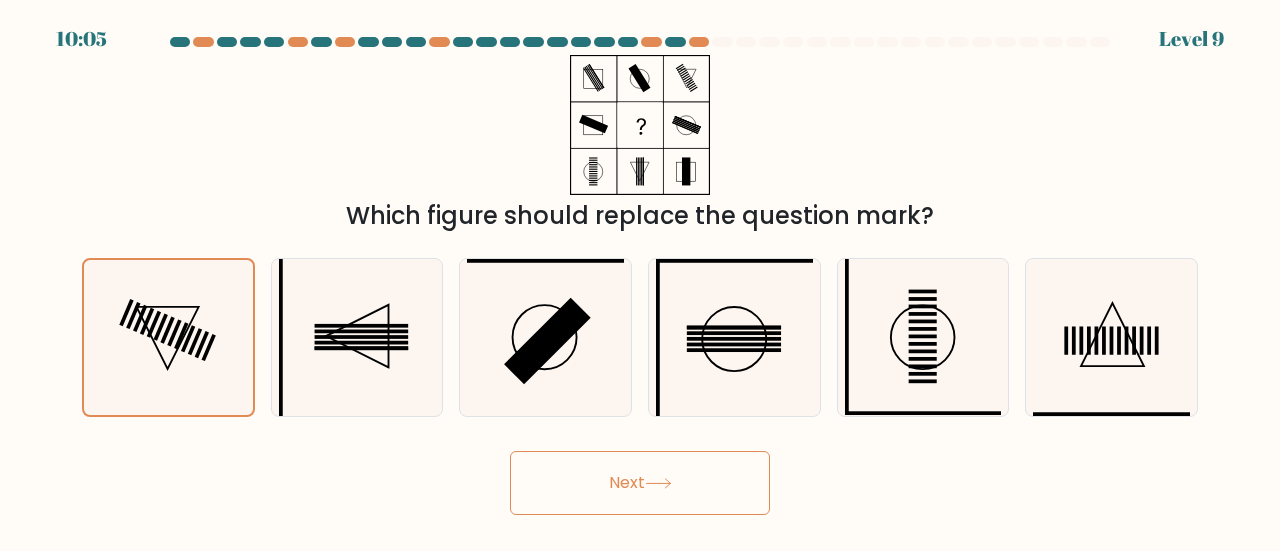 click on "Next" at bounding box center (640, 483) 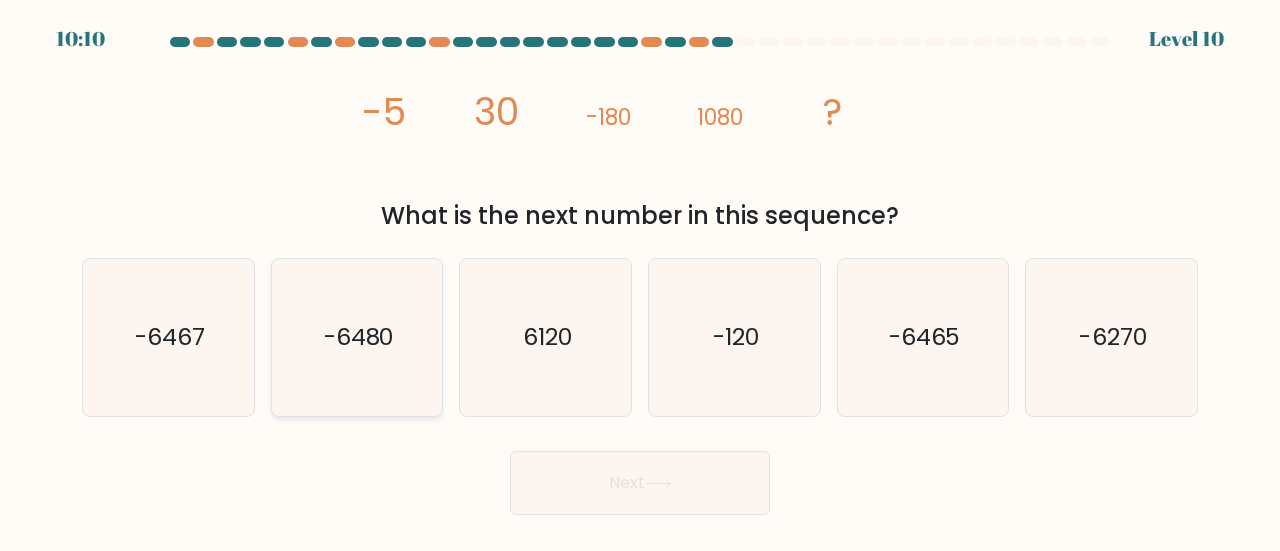click on "-6480" at bounding box center (357, 337) 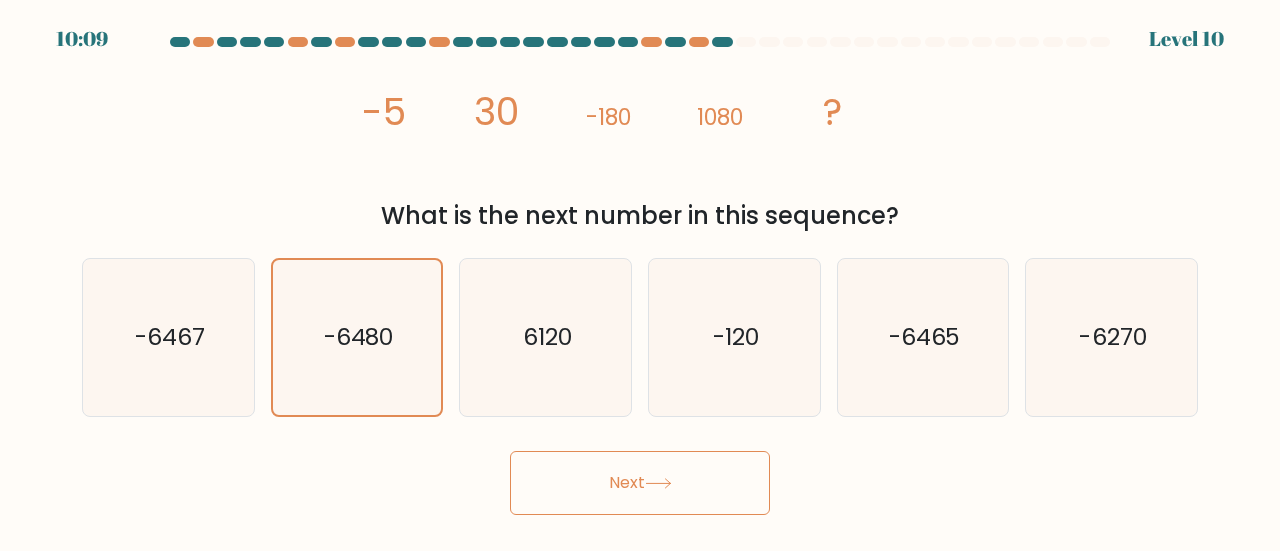click on "Next" at bounding box center [640, 483] 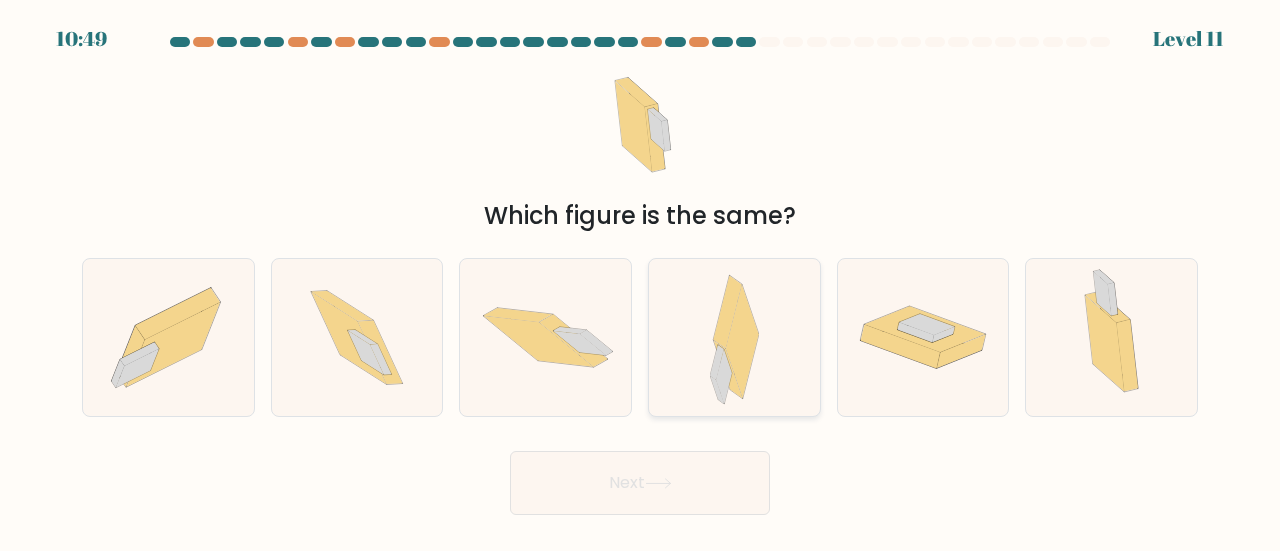 click at bounding box center (734, 337) 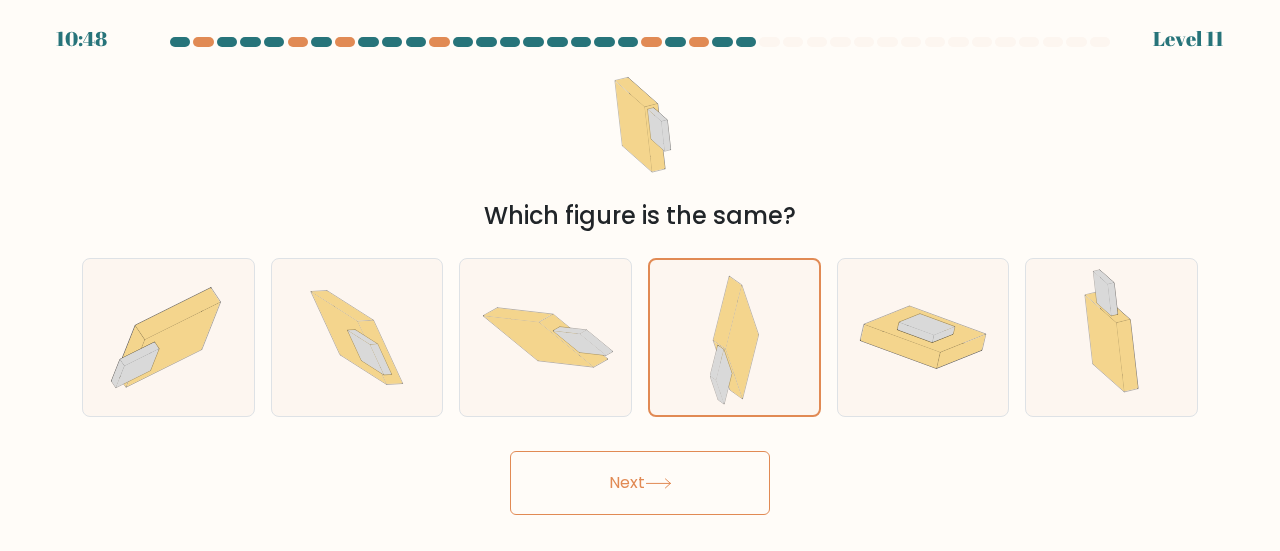click on "Next" at bounding box center [640, 483] 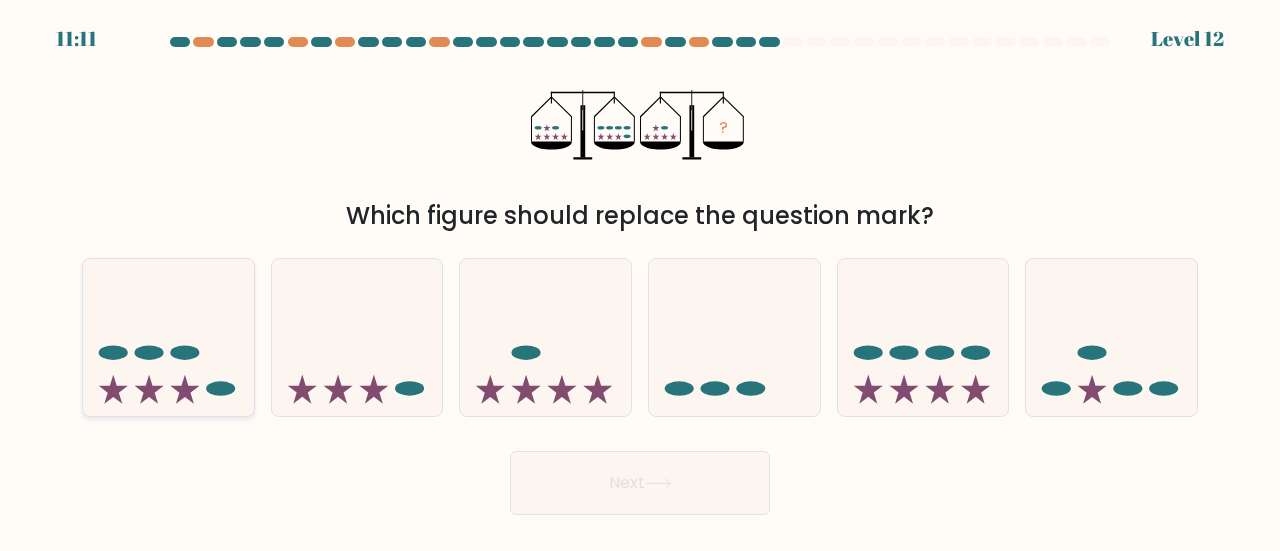 click at bounding box center (168, 337) 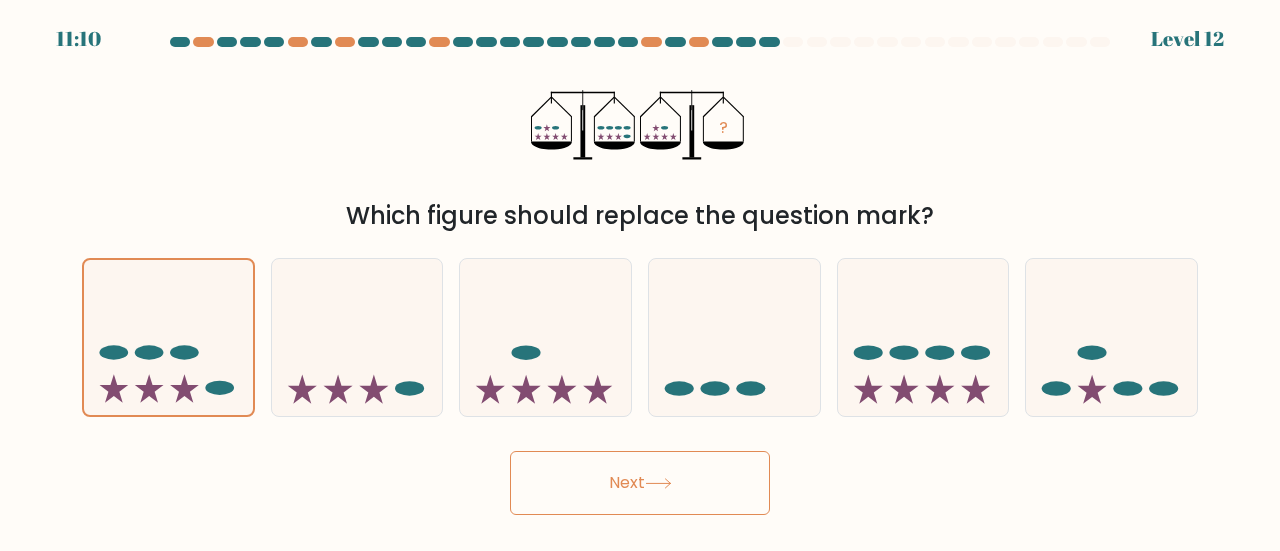 click on "Next" at bounding box center [640, 483] 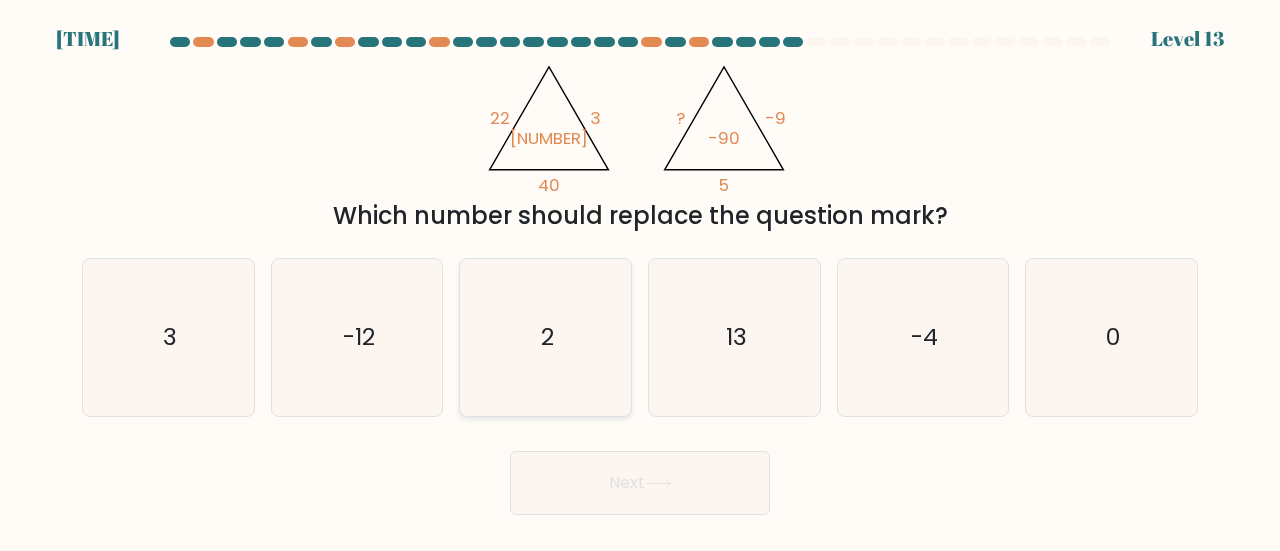 click on "2" at bounding box center (545, 337) 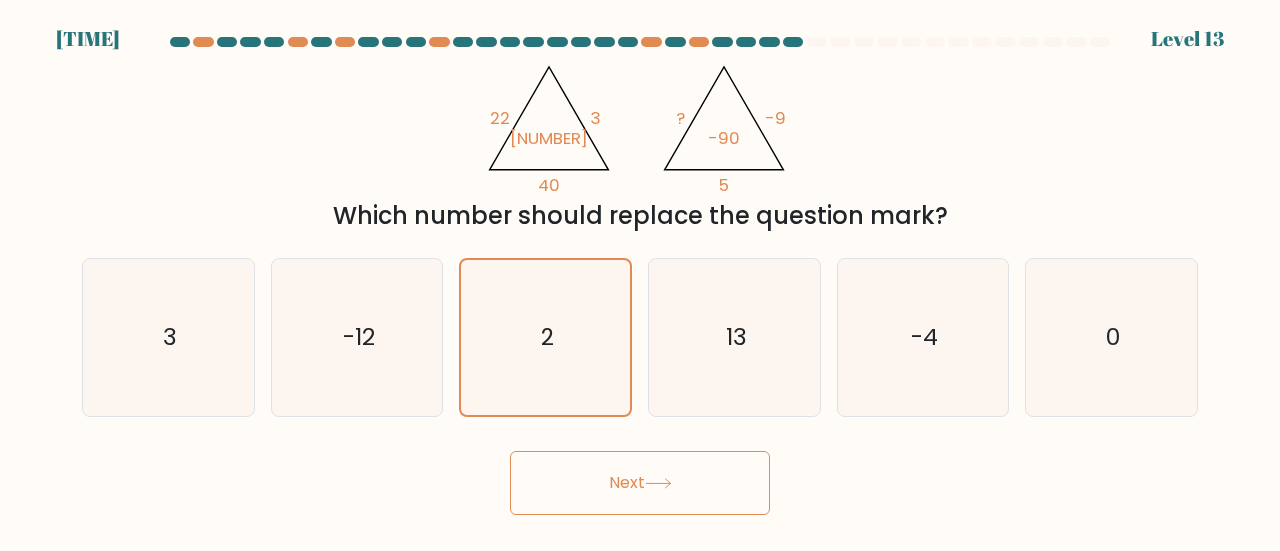 click on "Next" at bounding box center [640, 483] 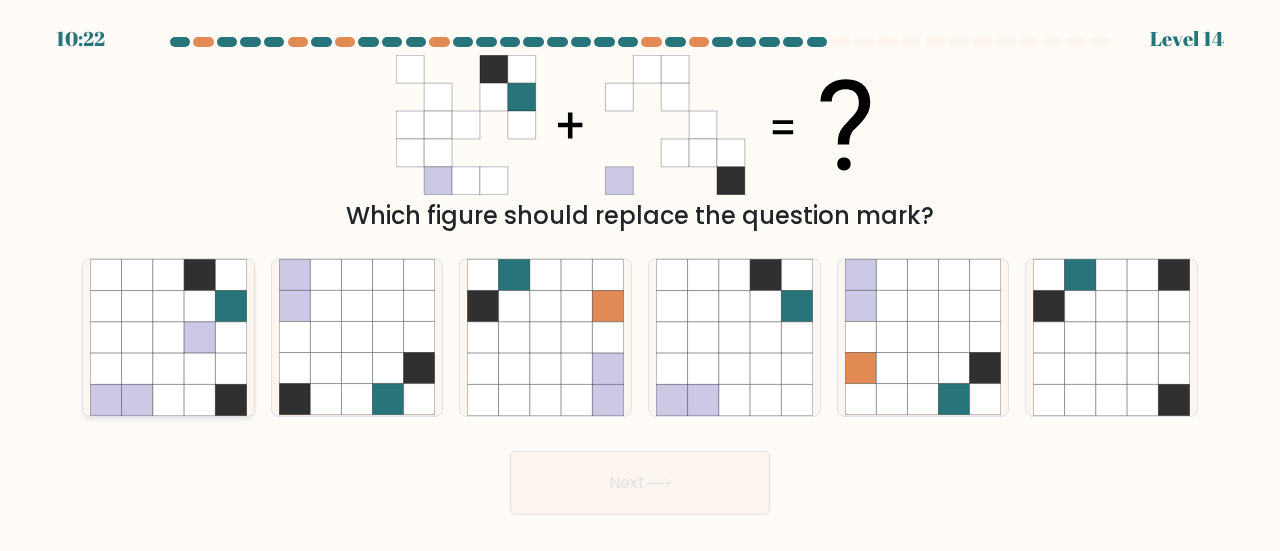 click at bounding box center (105, 337) 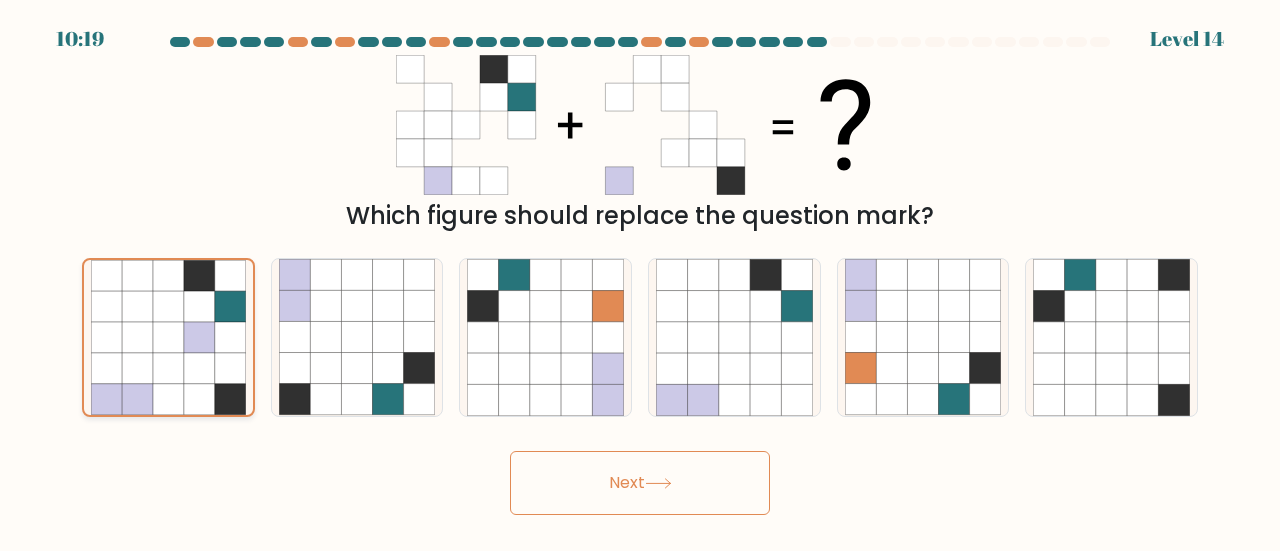 click at bounding box center (168, 368) 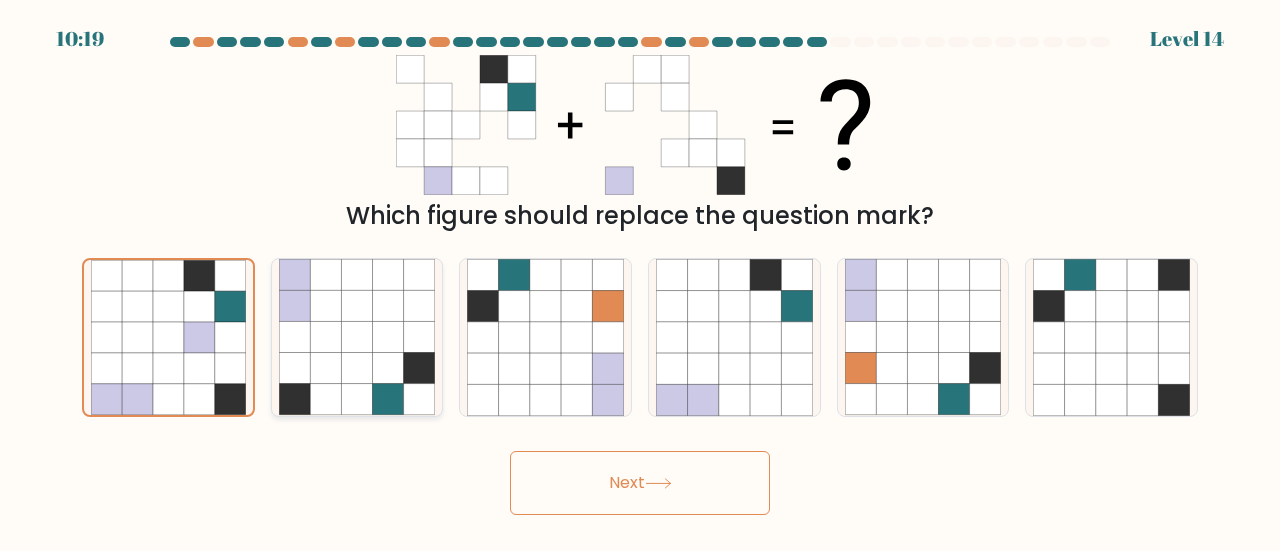click at bounding box center [294, 337] 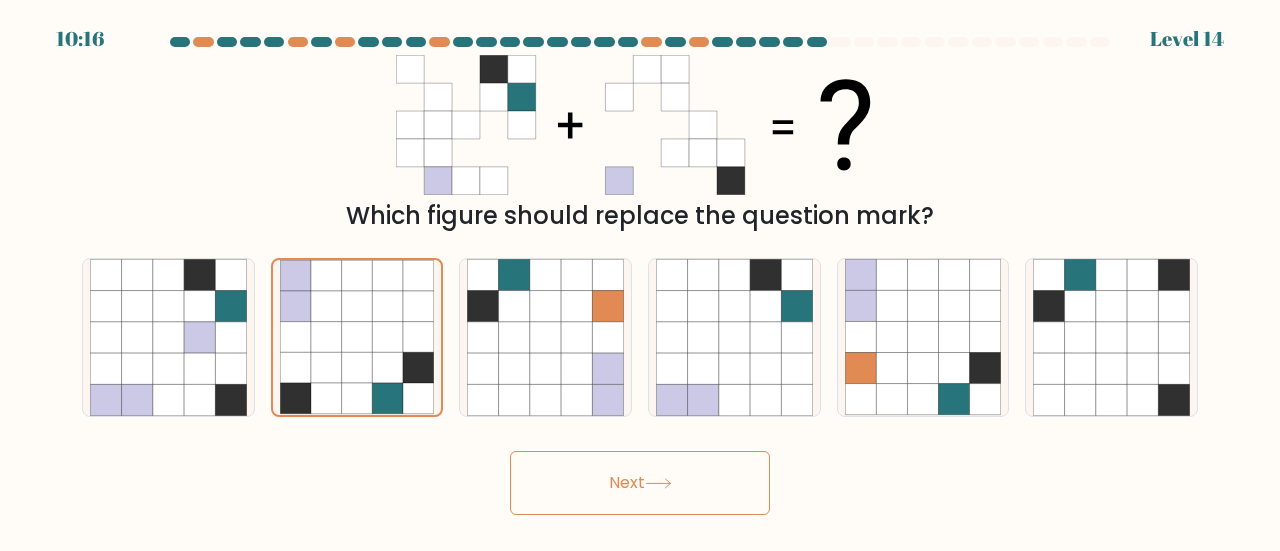click on "Next" at bounding box center [640, 483] 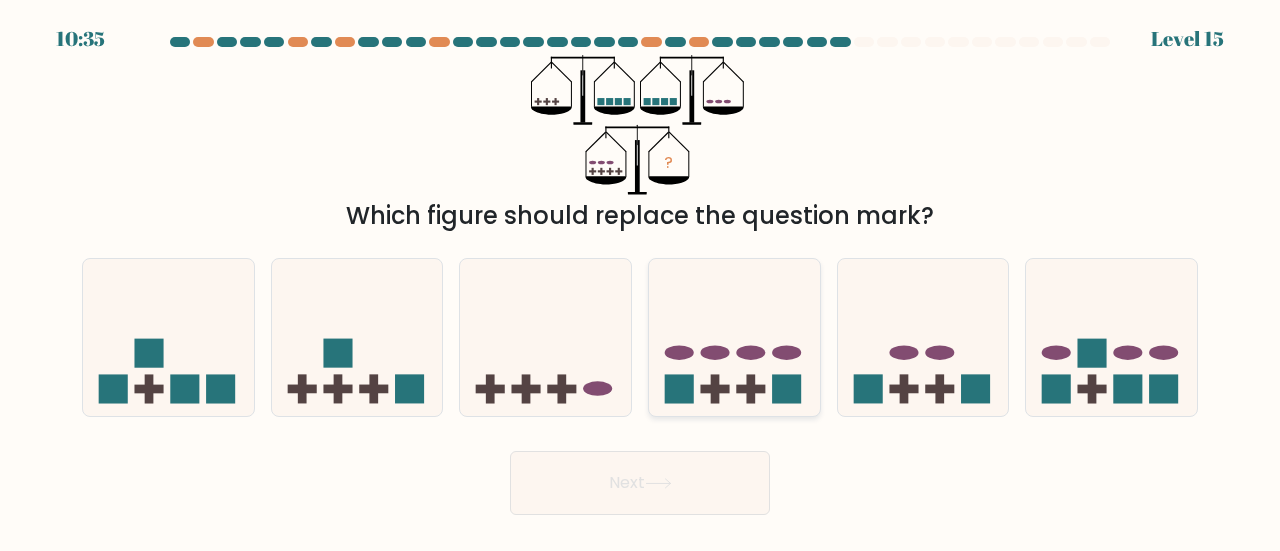 click at bounding box center [734, 337] 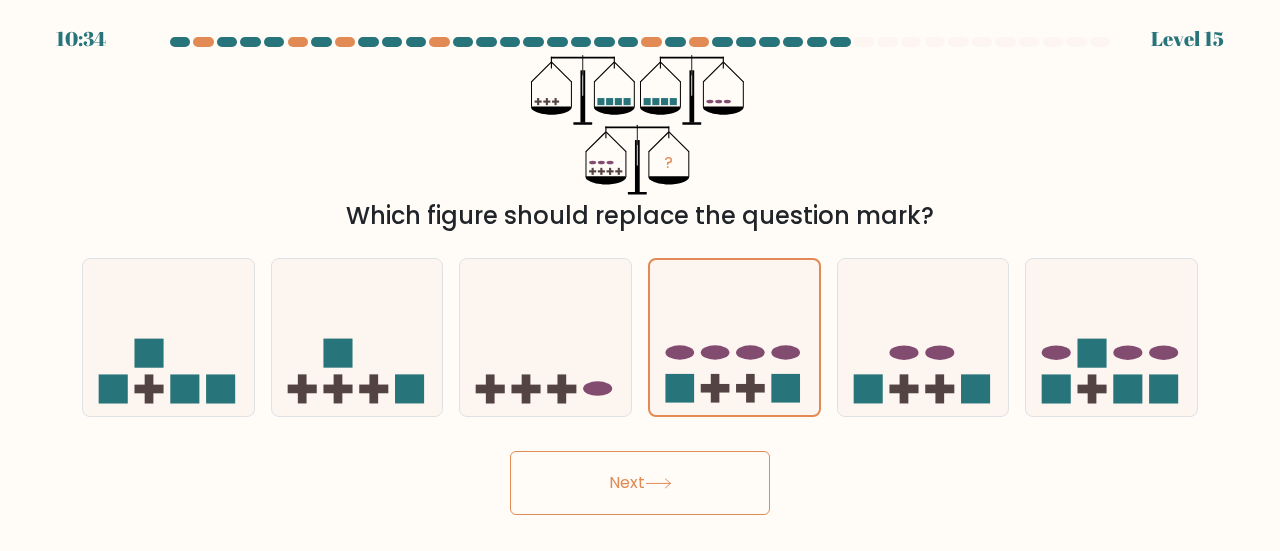 click on "Next" at bounding box center (640, 483) 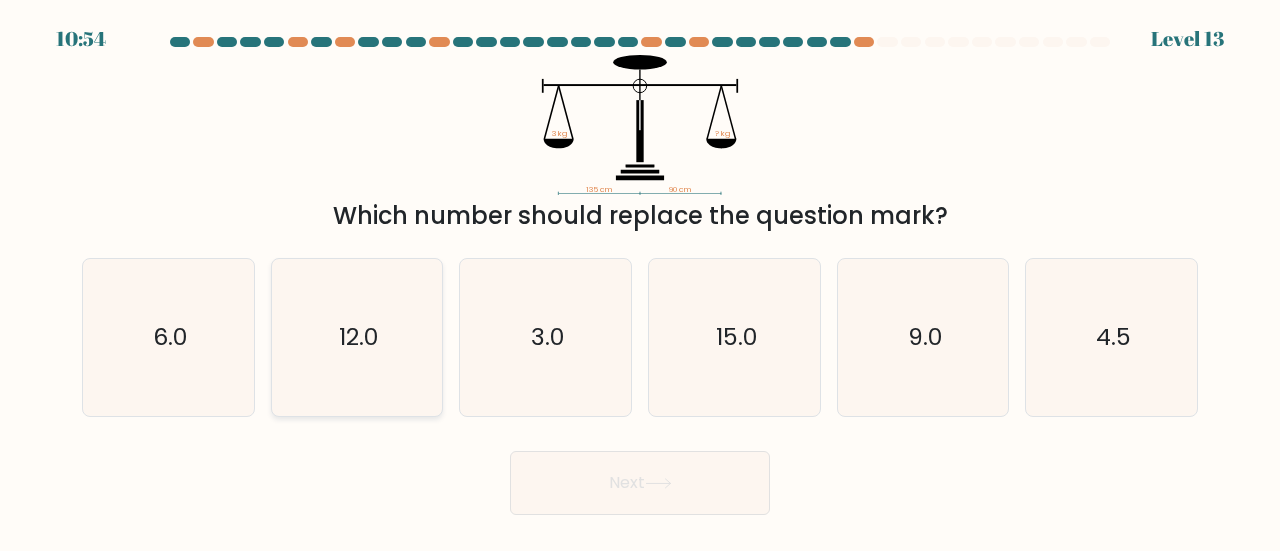 click on "12.0" at bounding box center (357, 337) 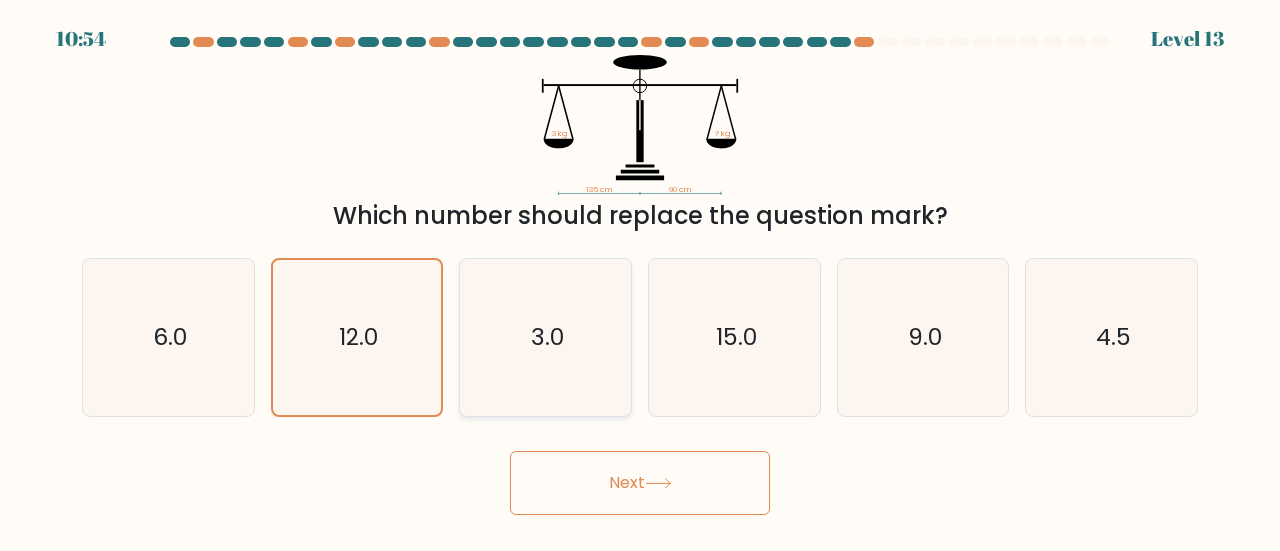 click on "3.0" at bounding box center [545, 337] 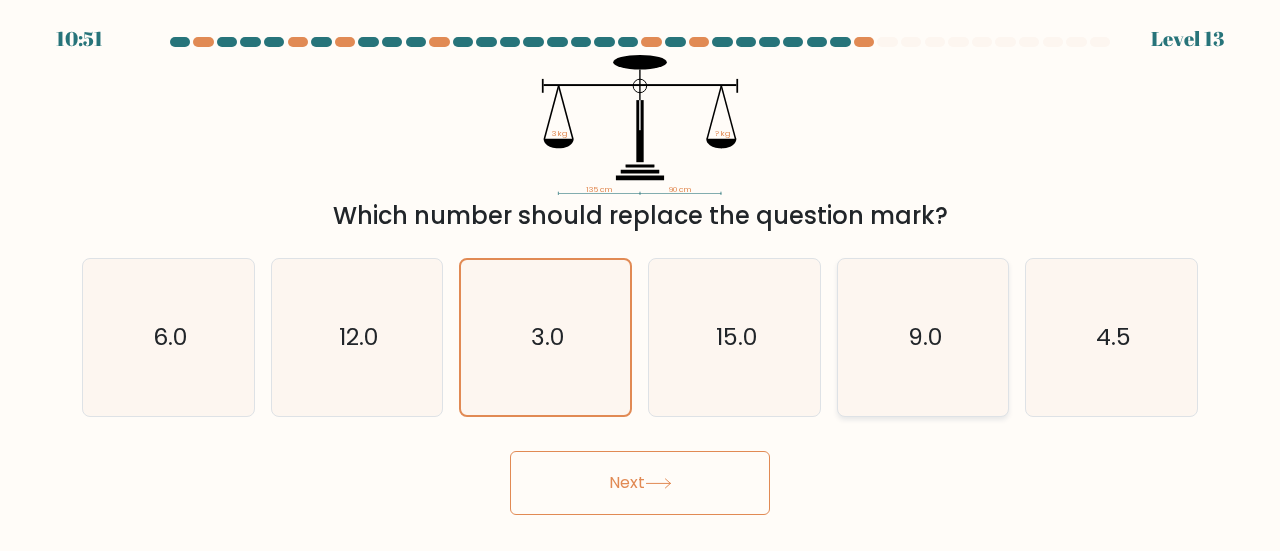 click on "9.0" at bounding box center [923, 337] 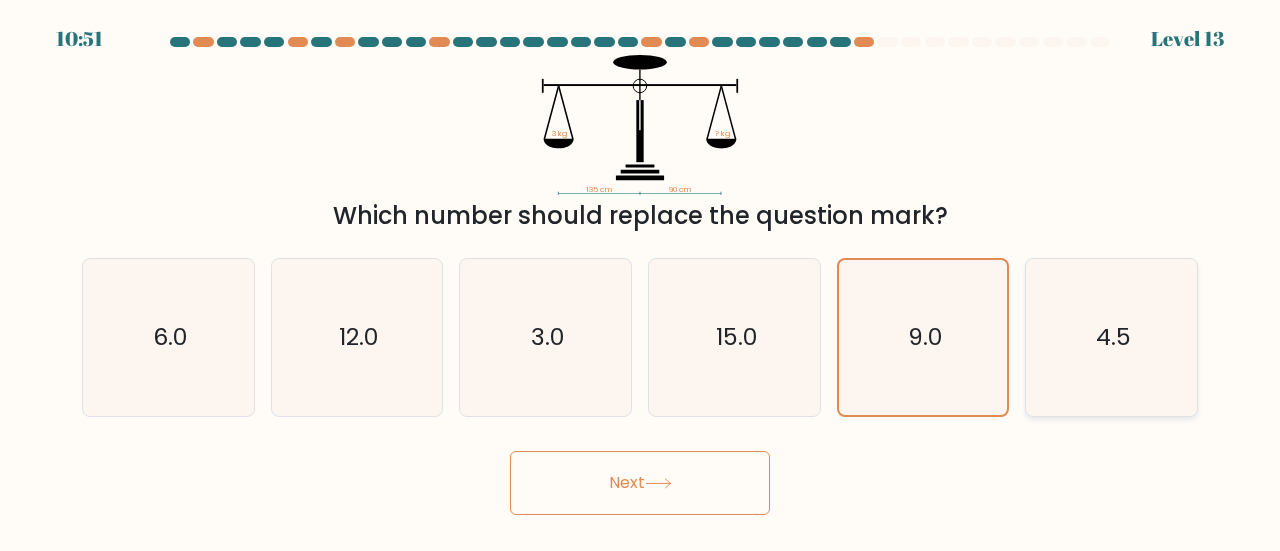 click on "4.5" at bounding box center [1111, 337] 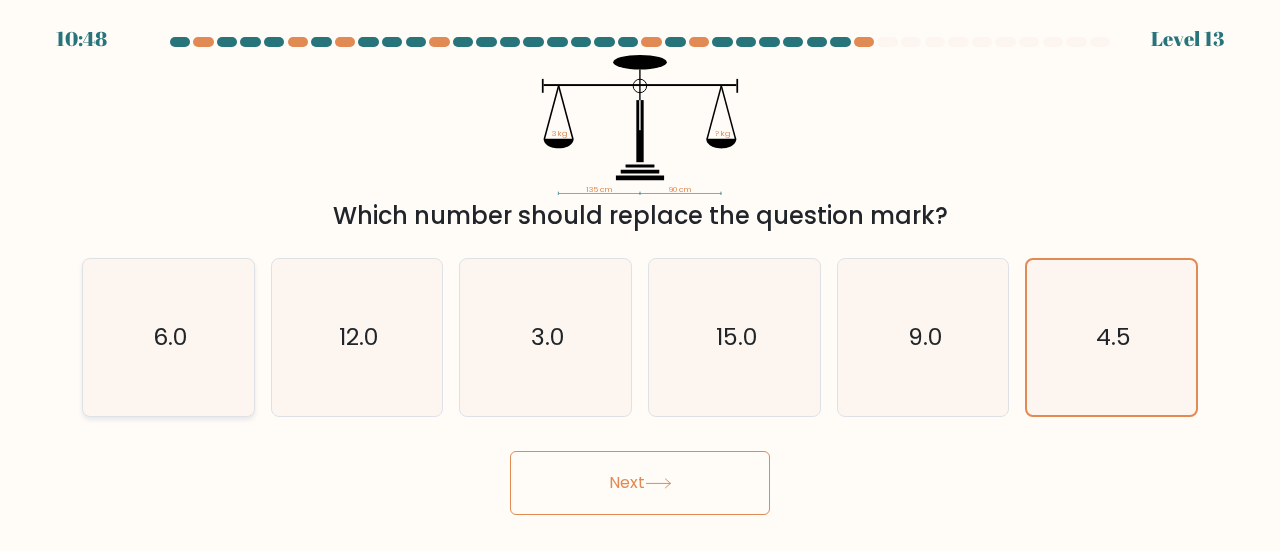 click on "6.0" at bounding box center [170, 336] 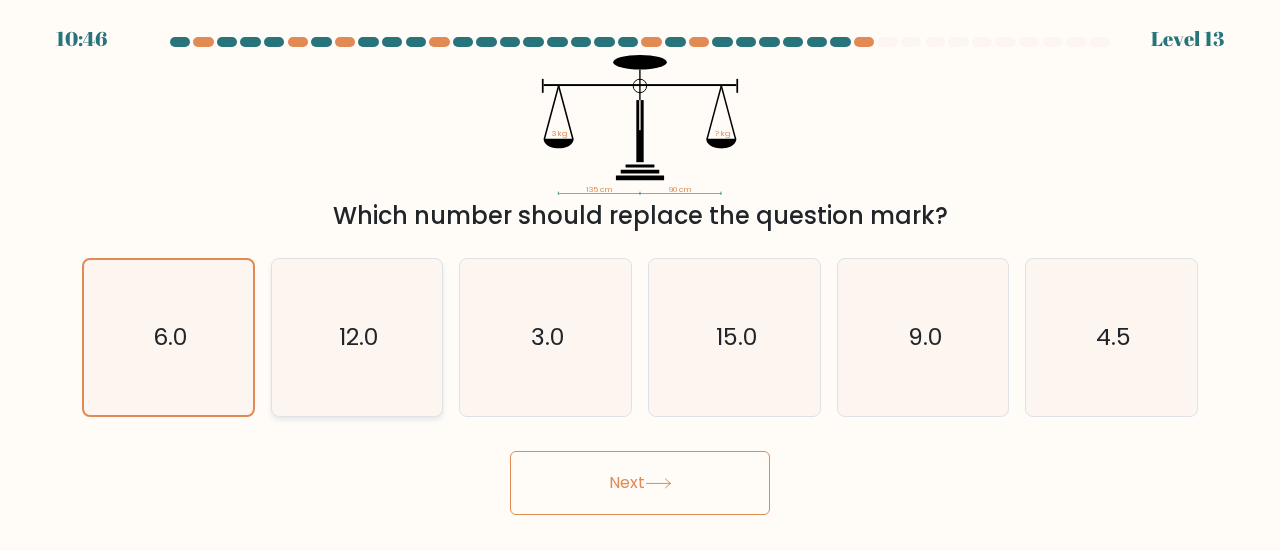 click on "12.0" at bounding box center [357, 337] 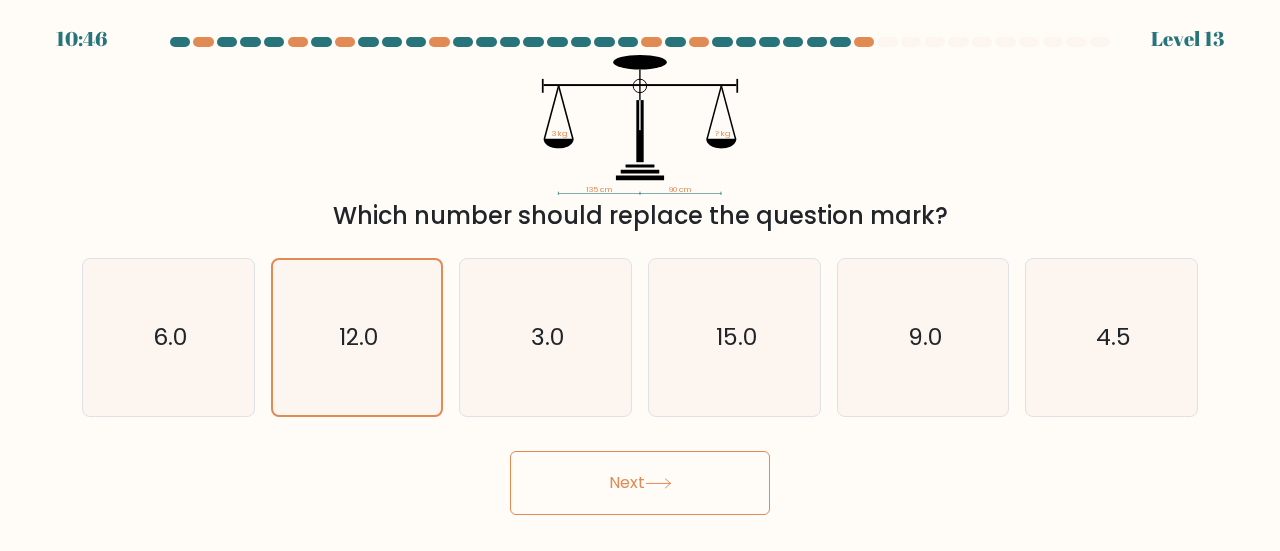 click on "Next" at bounding box center (640, 483) 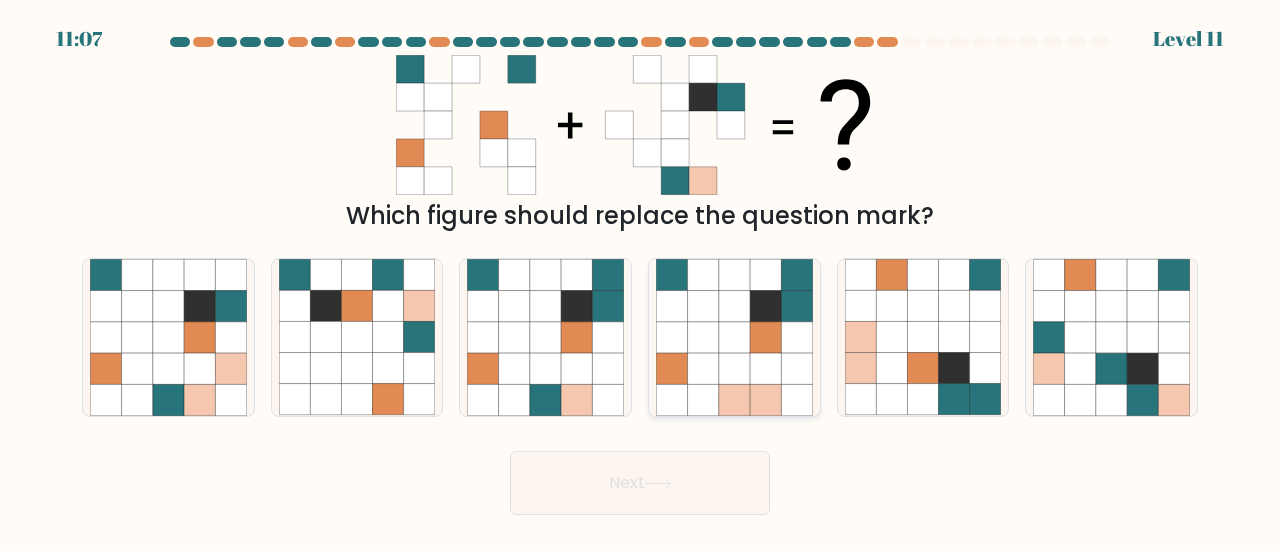 click at bounding box center [734, 399] 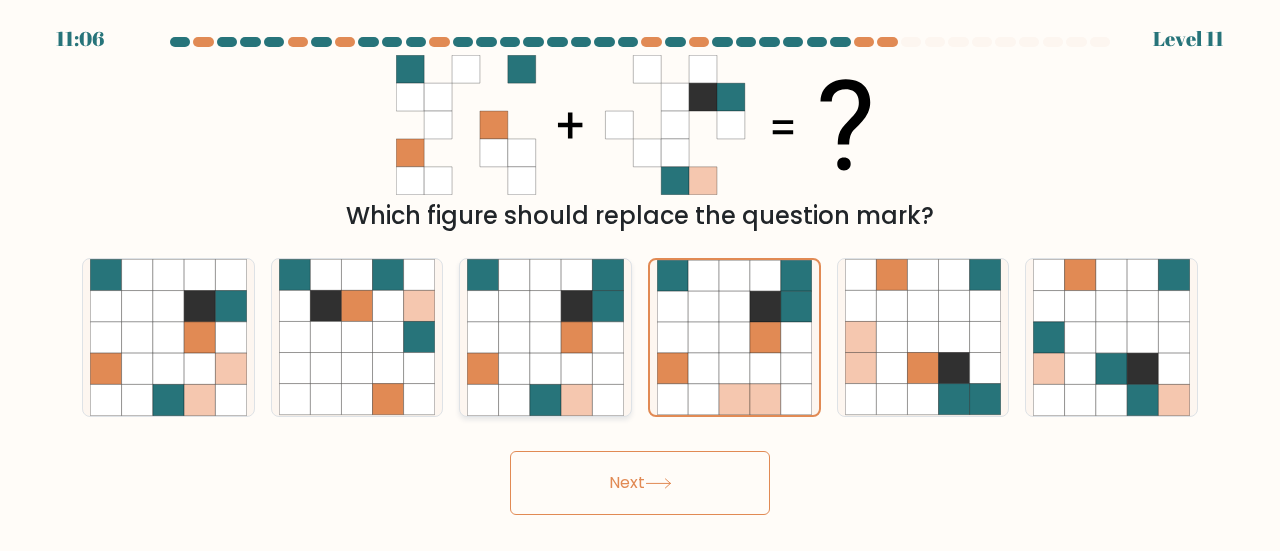 click at bounding box center [545, 399] 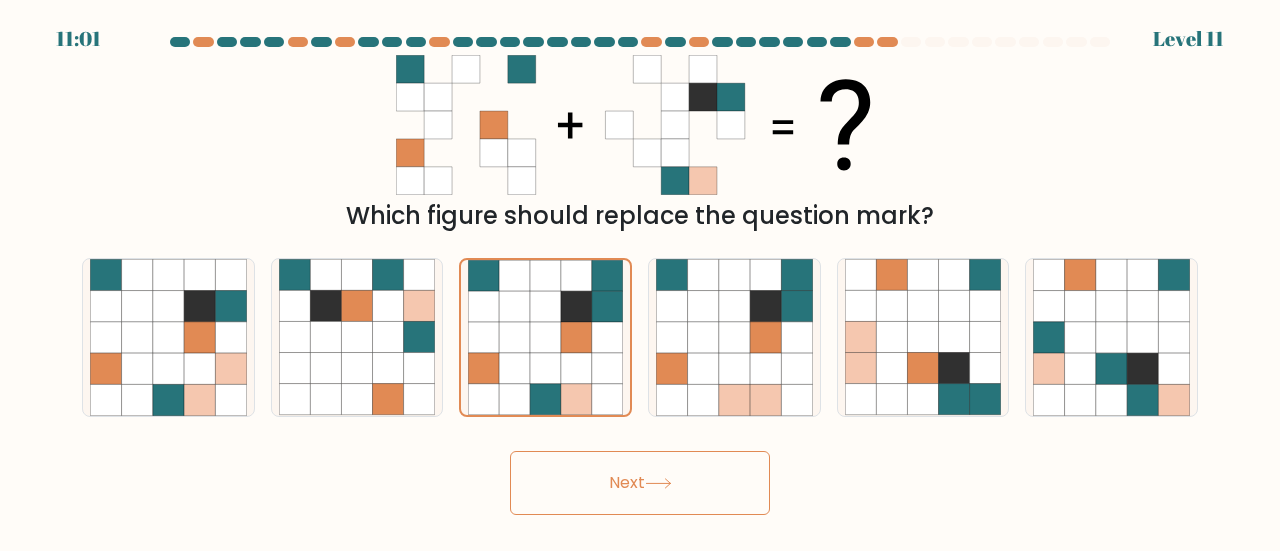 click on "Next" at bounding box center (640, 483) 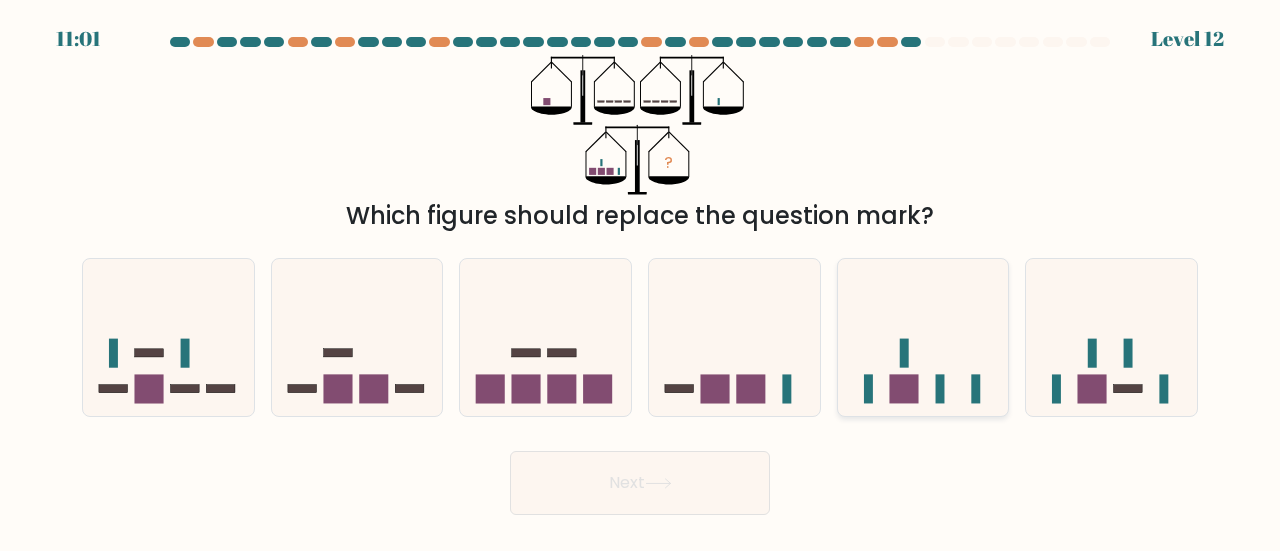 click at bounding box center (923, 337) 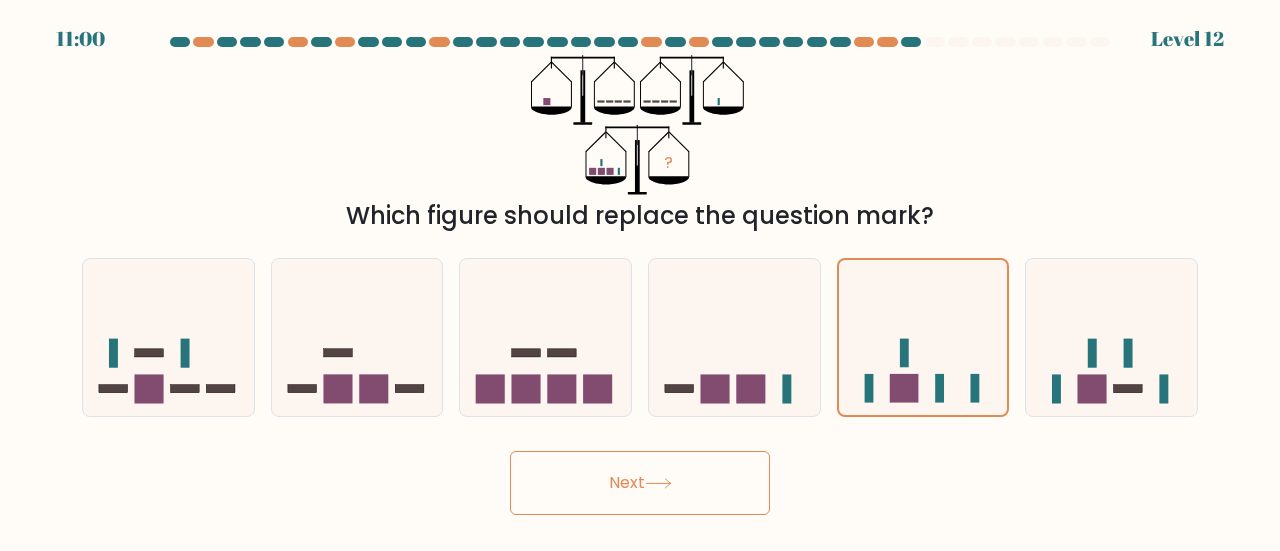 click on "Next" at bounding box center [640, 483] 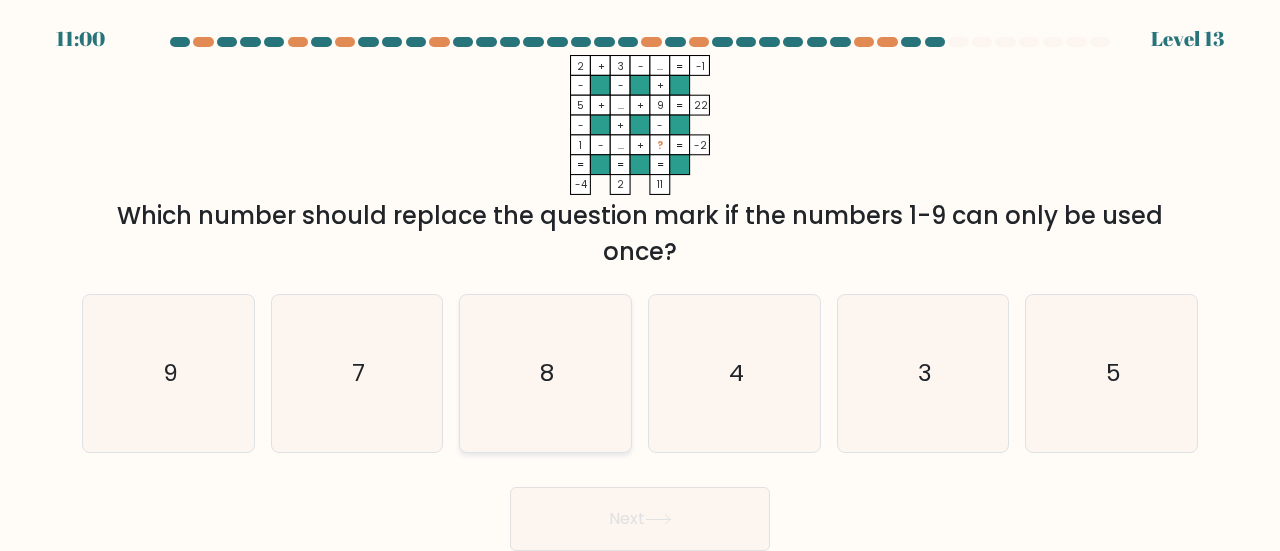 drag, startPoint x: 518, startPoint y: 359, endPoint x: 698, endPoint y: 464, distance: 208.38666 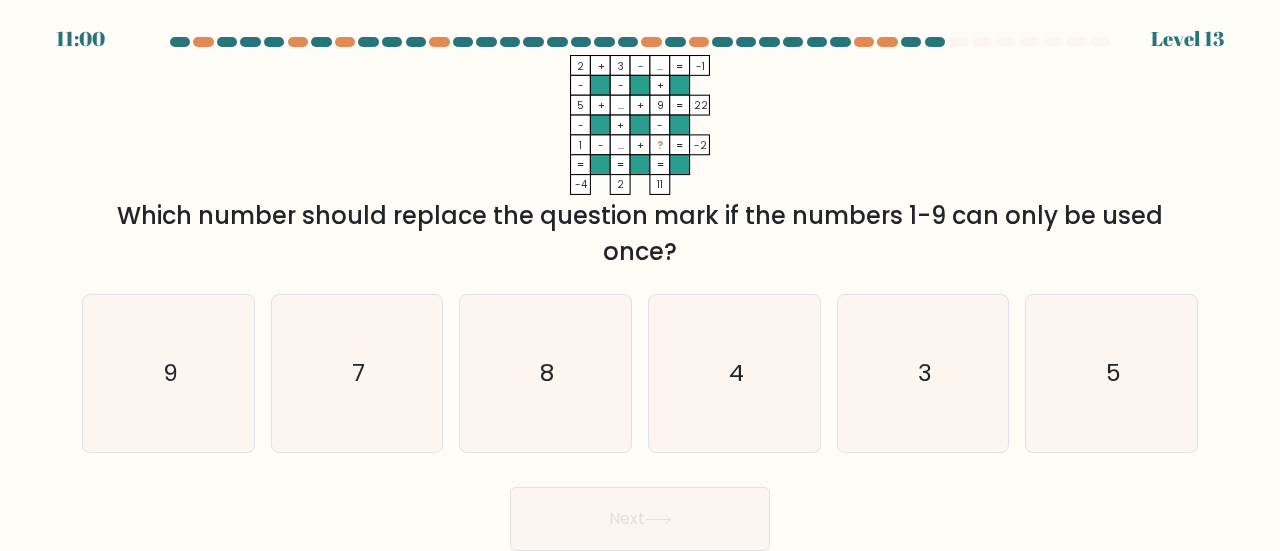 click on "8" at bounding box center (545, 373) 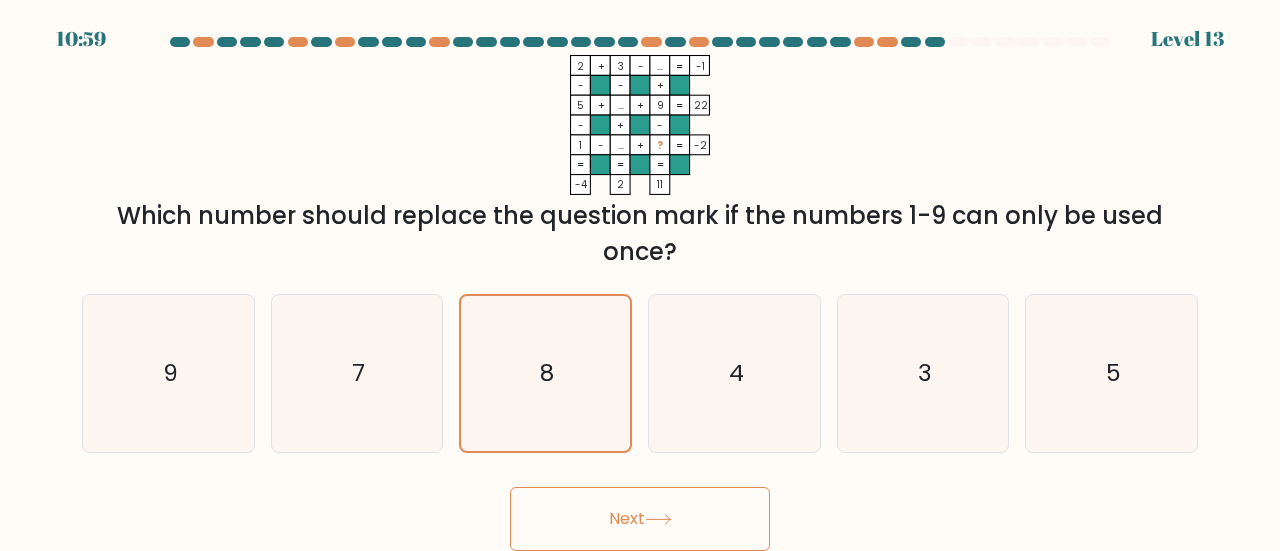 click on "Next" at bounding box center [640, 519] 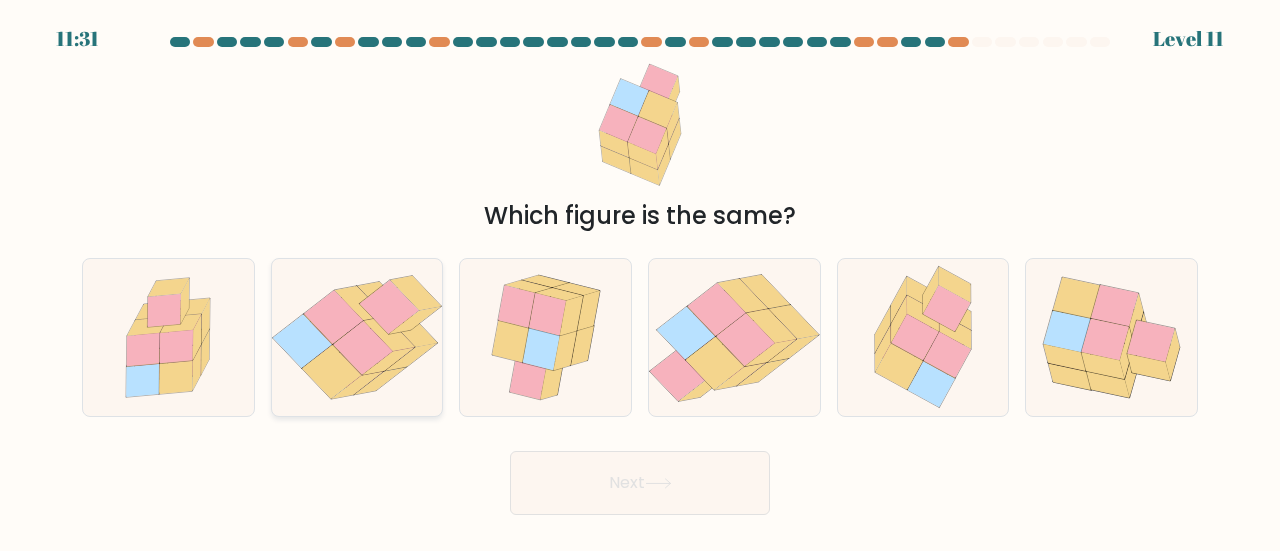 click at bounding box center (389, 334) 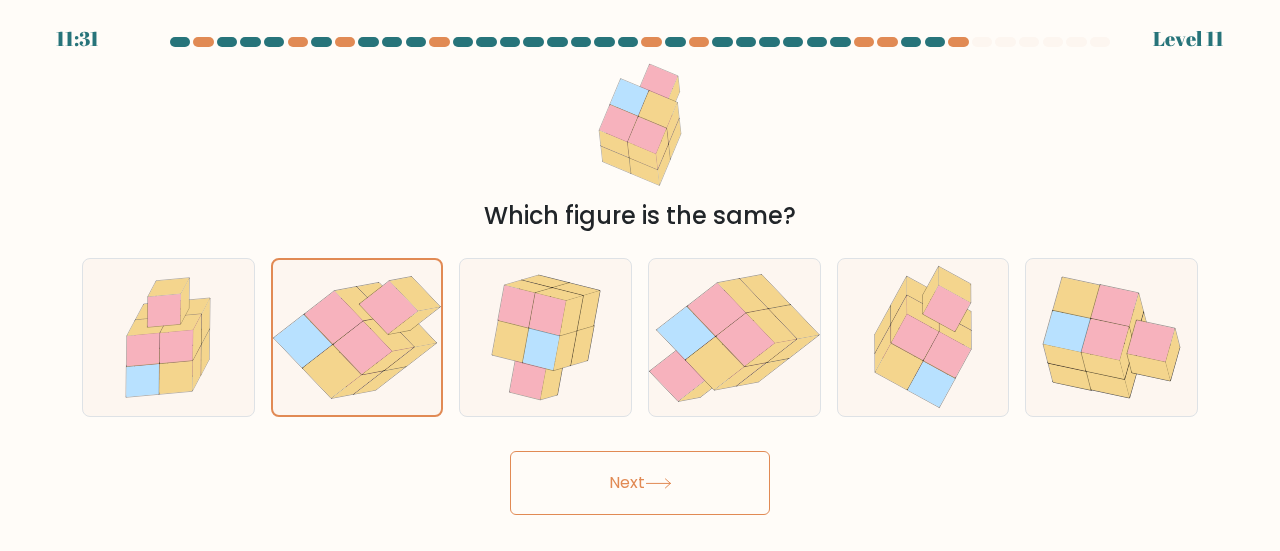 click on "Next" at bounding box center [640, 483] 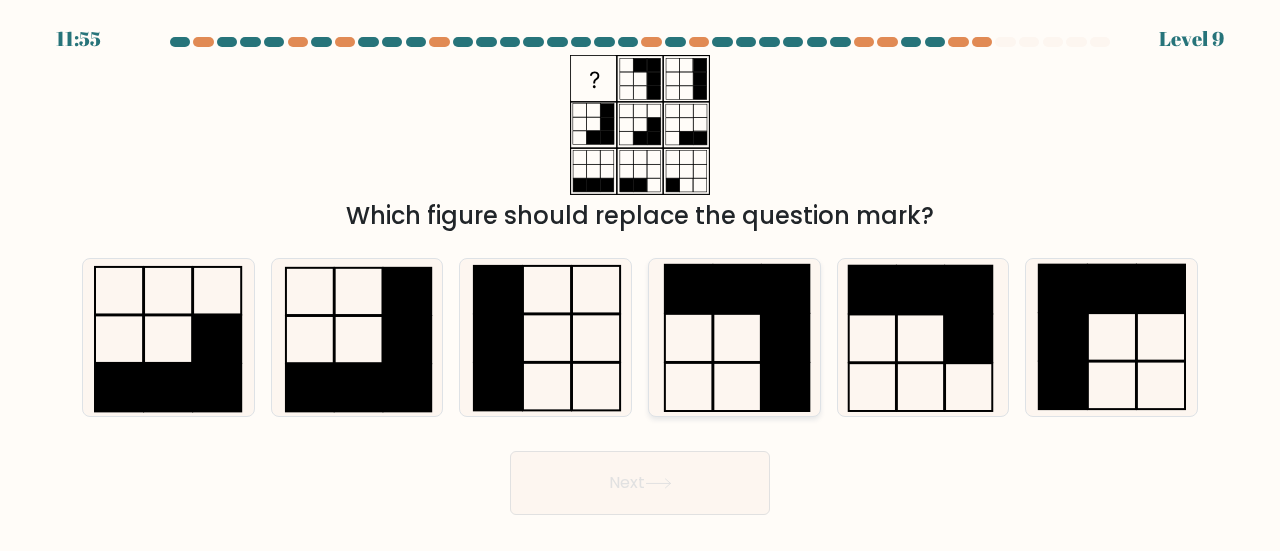 click at bounding box center (785, 338) 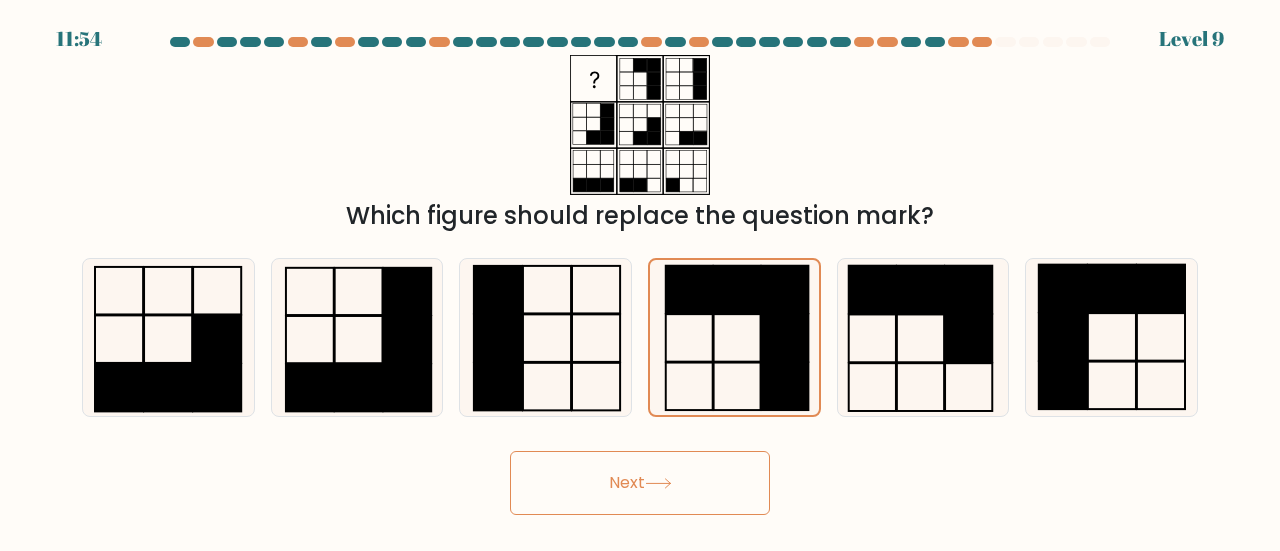 click on "Next" at bounding box center (640, 483) 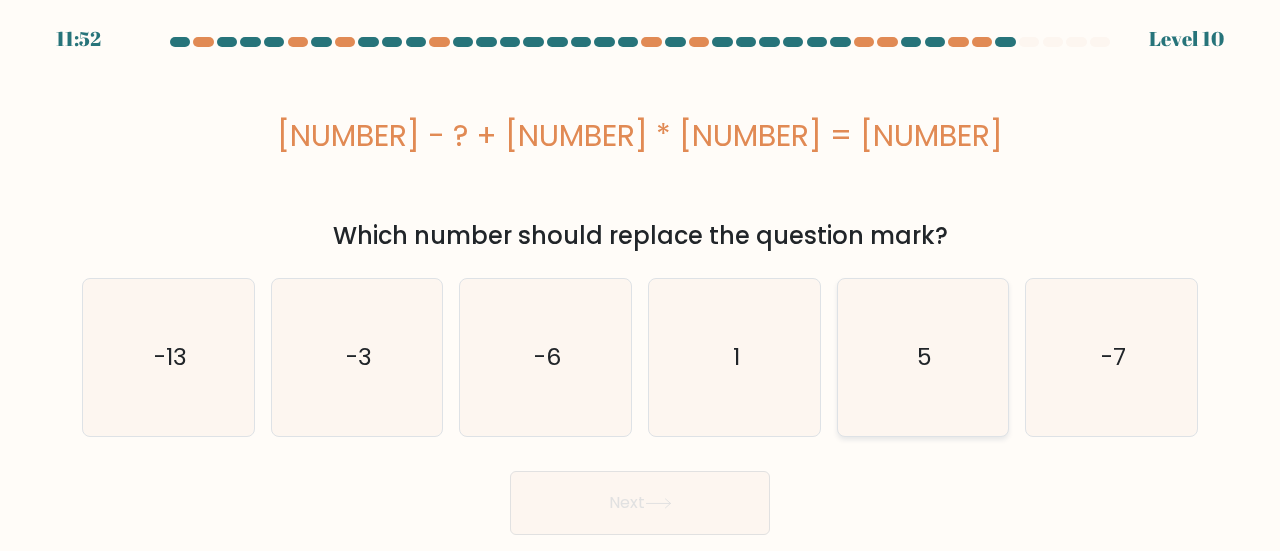 click on "5" at bounding box center [923, 357] 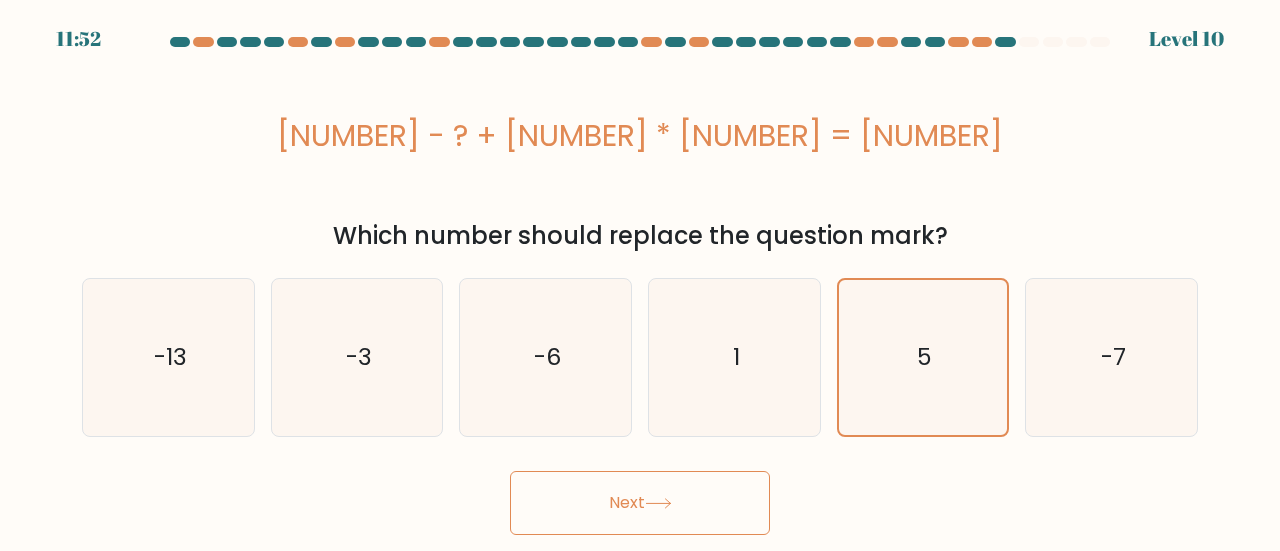 click on "Next" at bounding box center (640, 503) 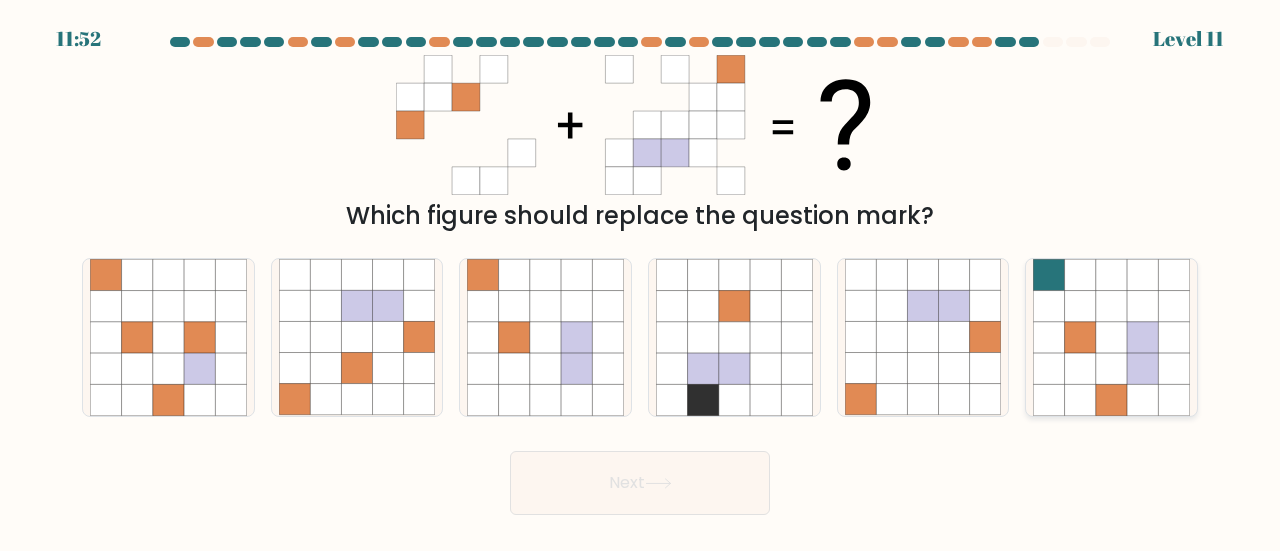click at bounding box center (1142, 337) 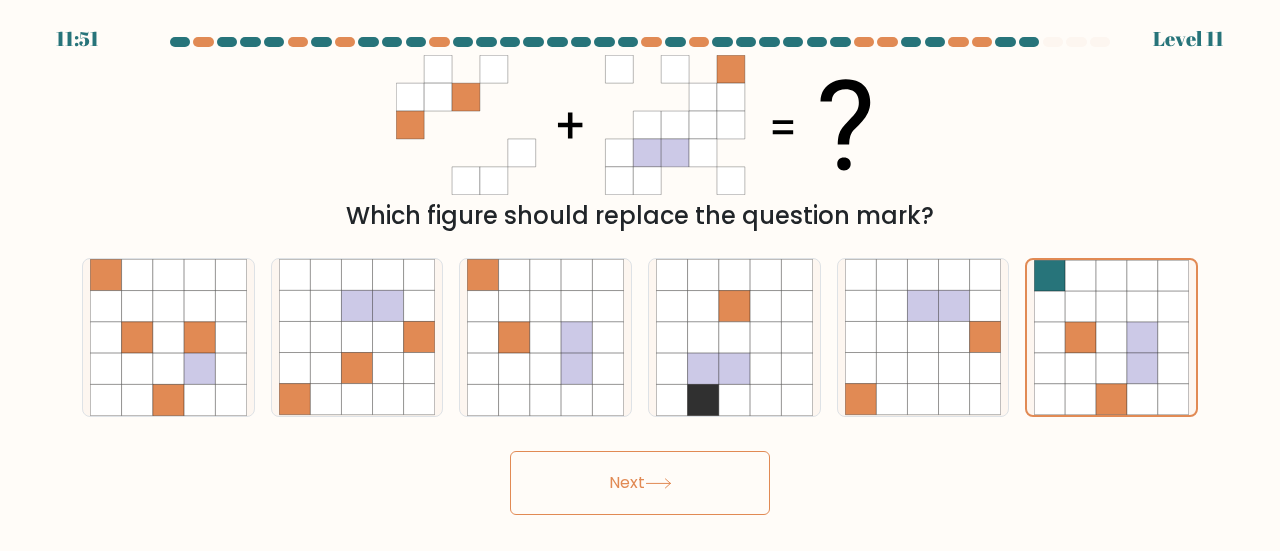click on "Next" at bounding box center [640, 483] 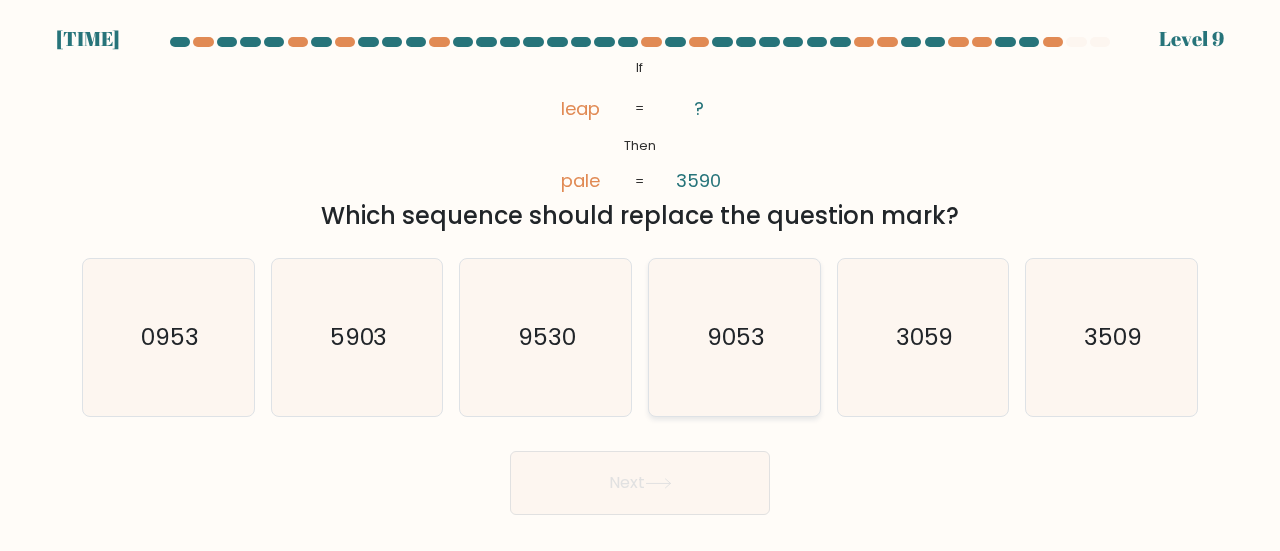 click on "9053" at bounding box center [734, 337] 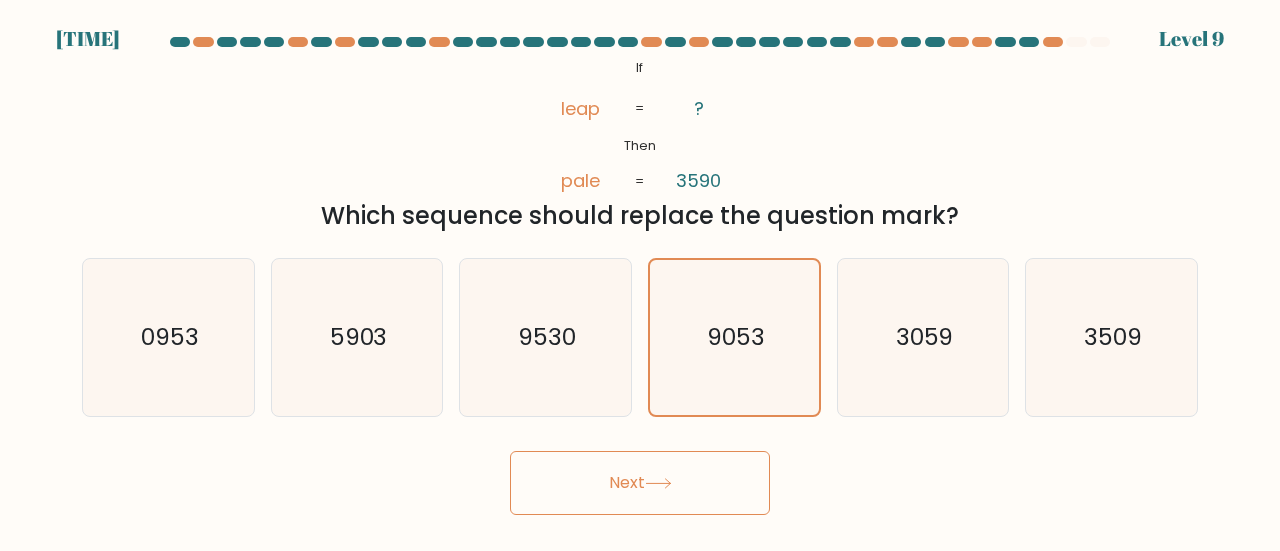 click on "If ?" at bounding box center [640, 276] 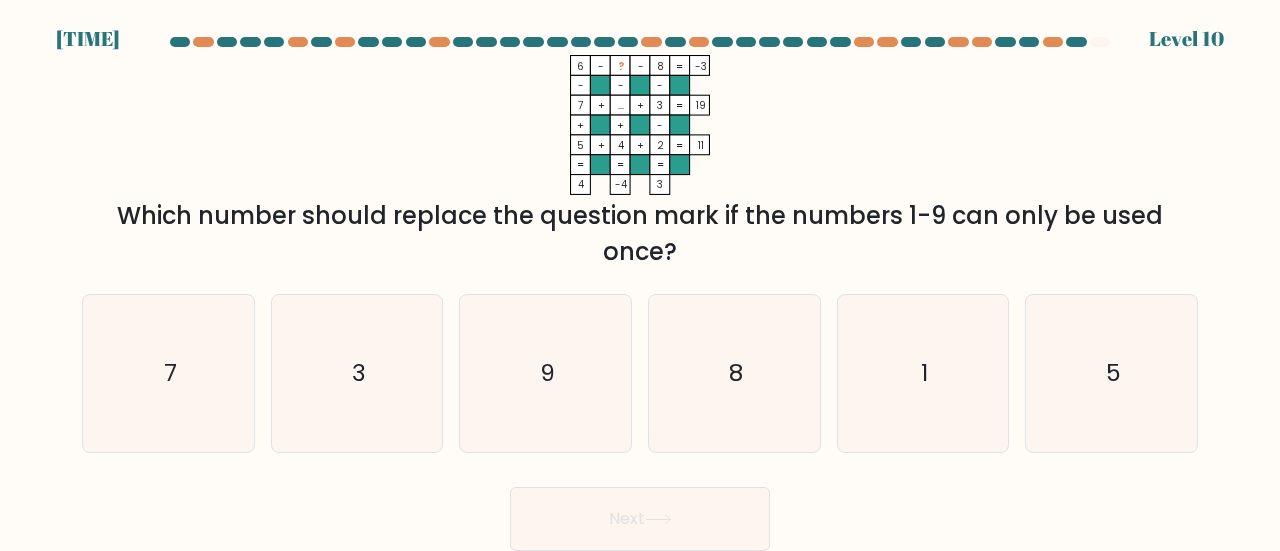 click on "Next" at bounding box center (640, 514) 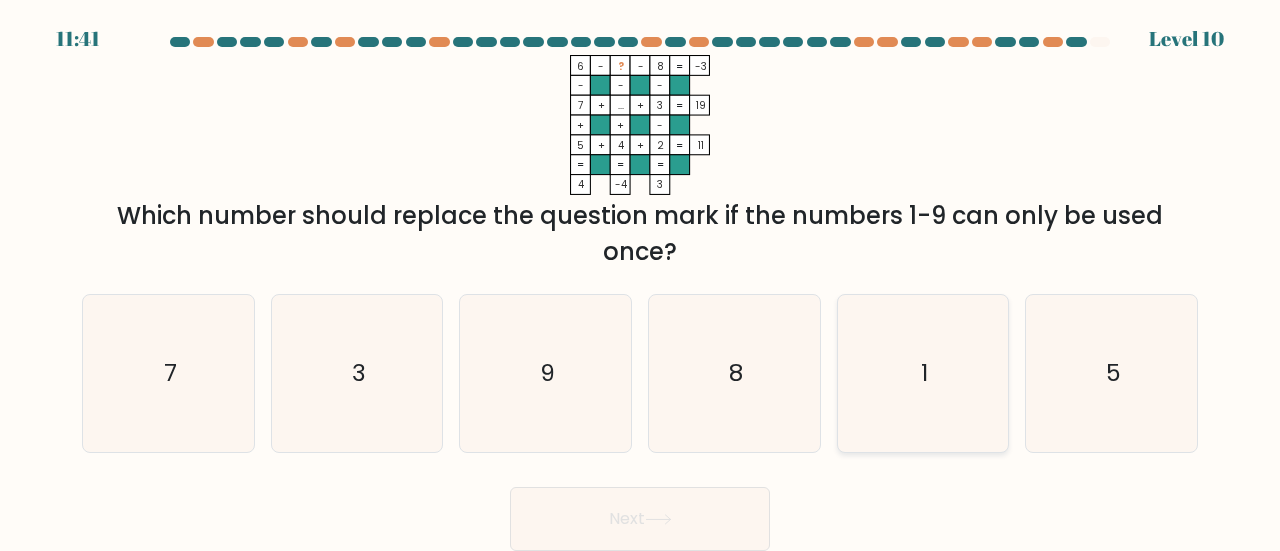 click on "1" at bounding box center [923, 373] 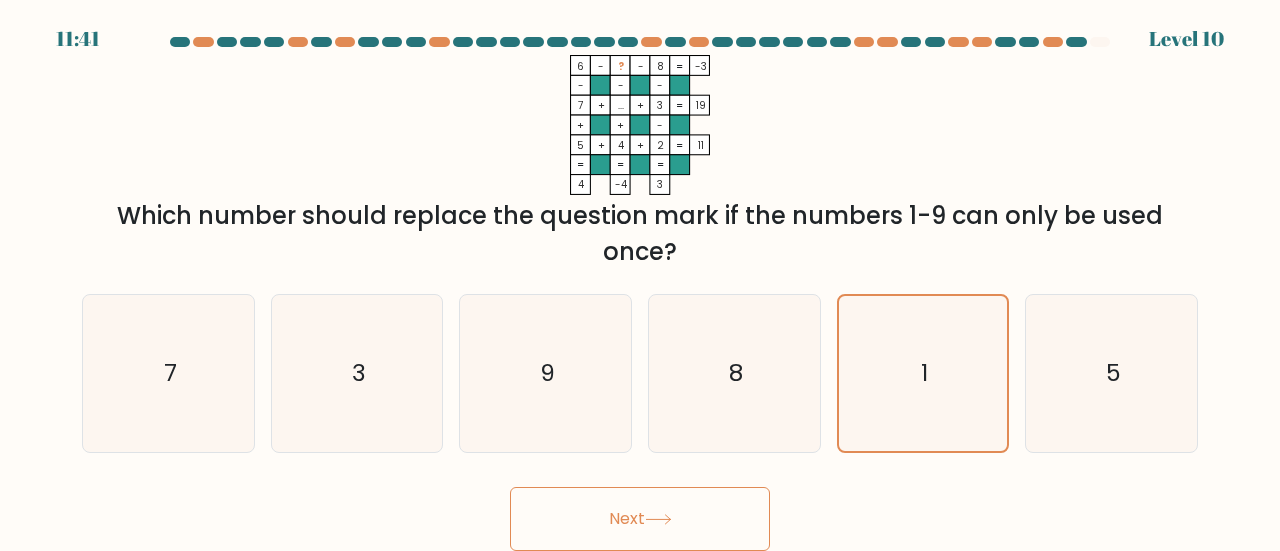 click on "Next" at bounding box center [640, 519] 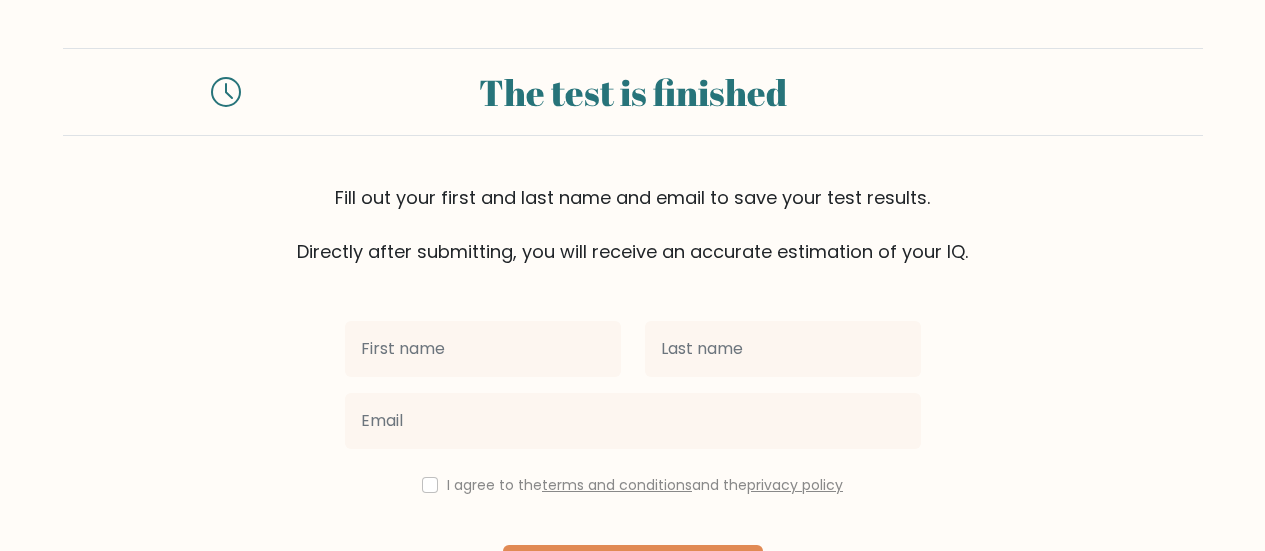 scroll, scrollTop: 0, scrollLeft: 0, axis: both 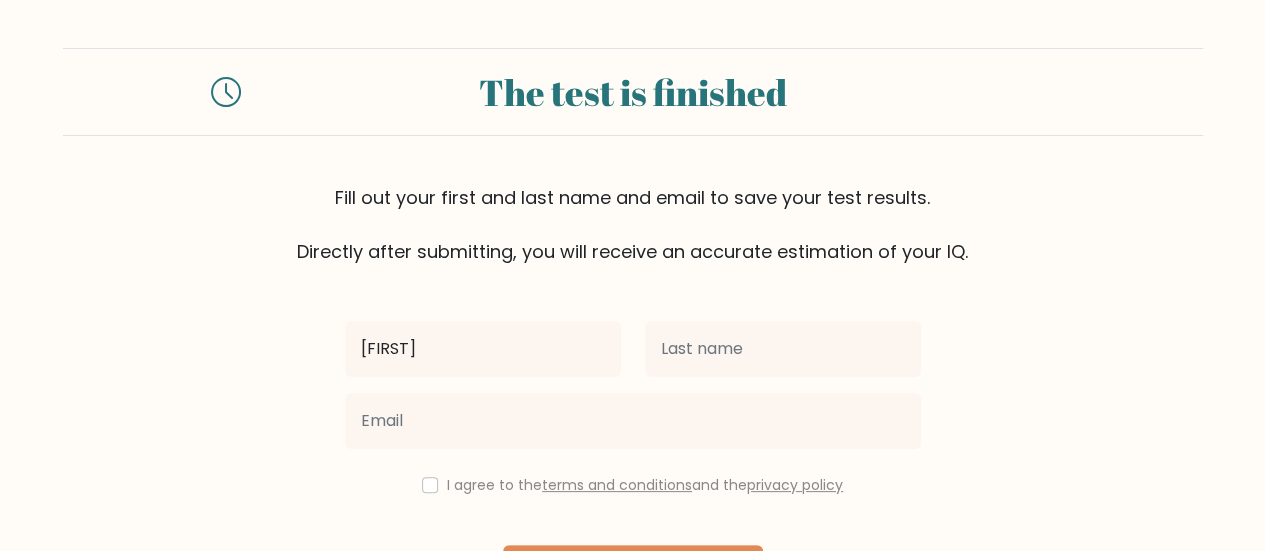 type on "[FIRST]" 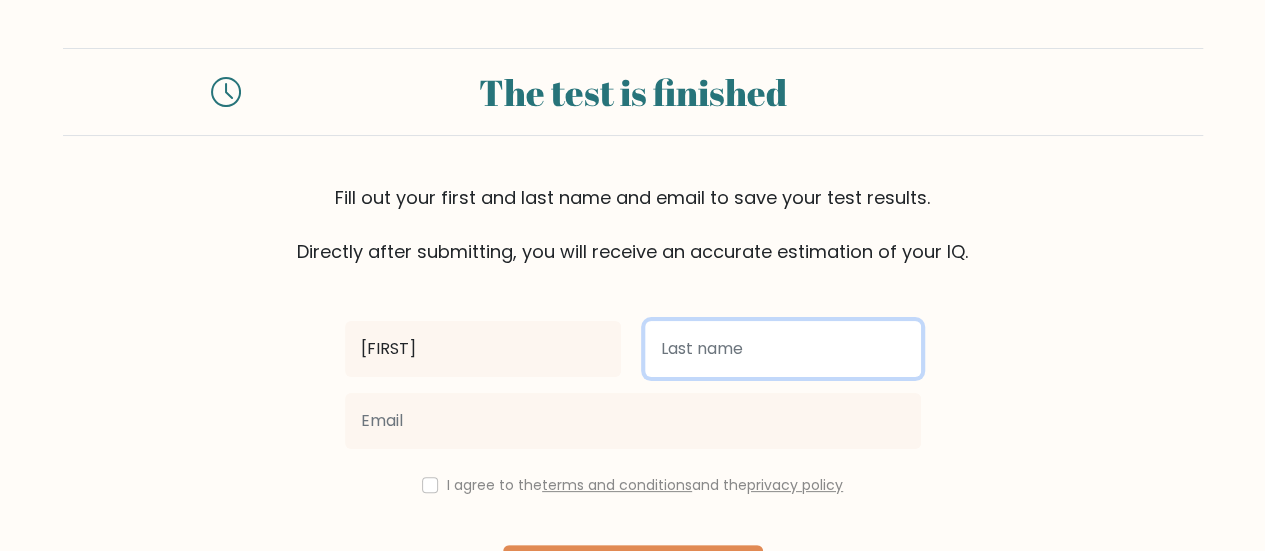 click at bounding box center (783, 349) 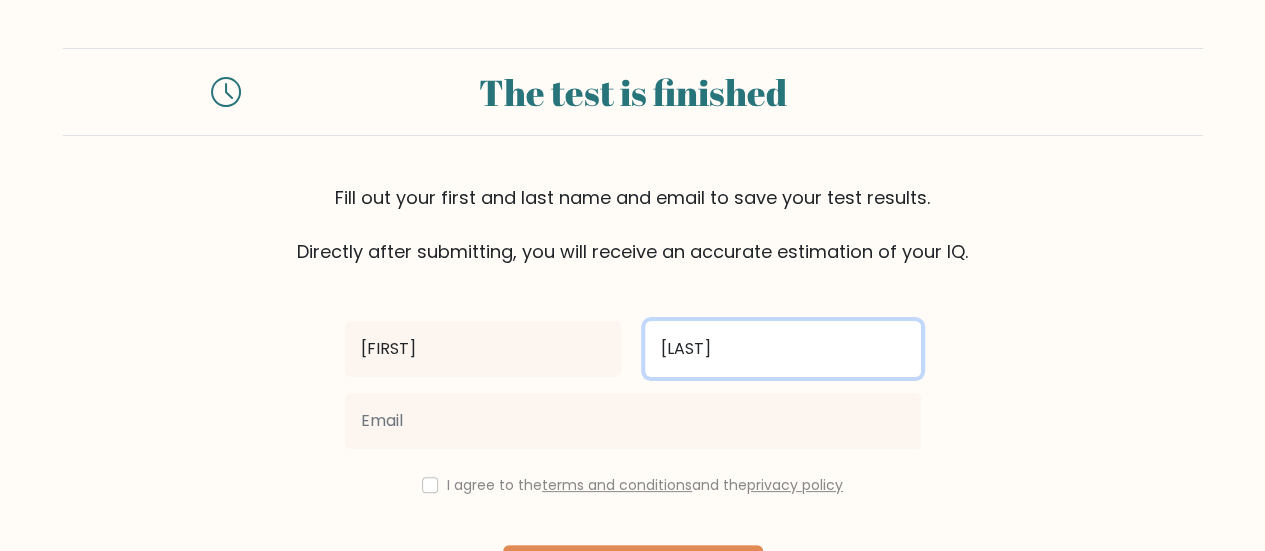 type on "[LAST]" 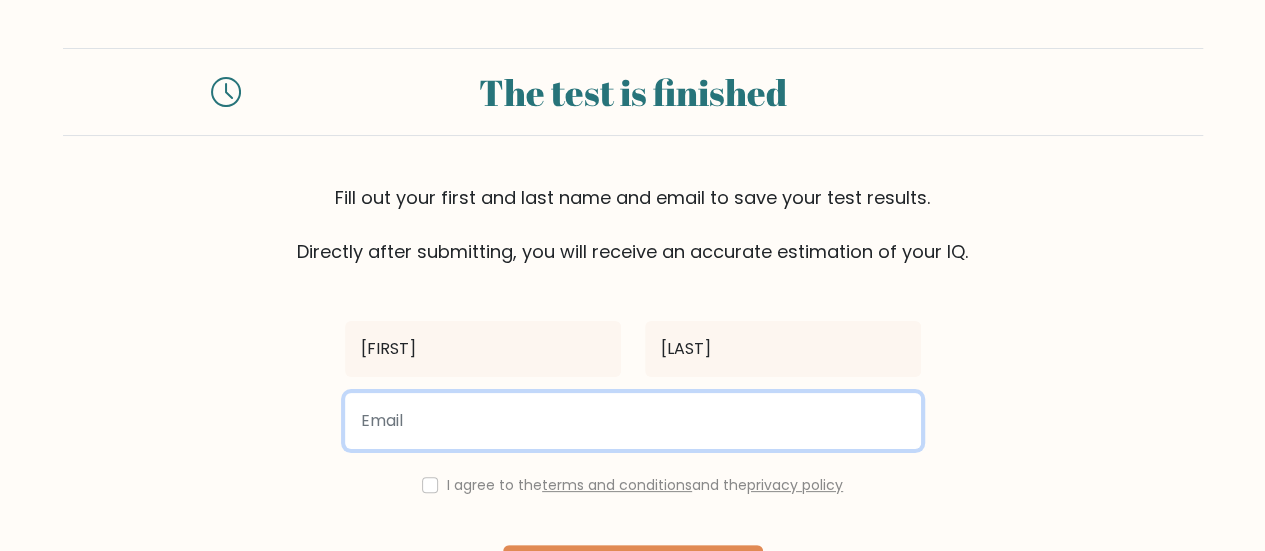 click at bounding box center (633, 421) 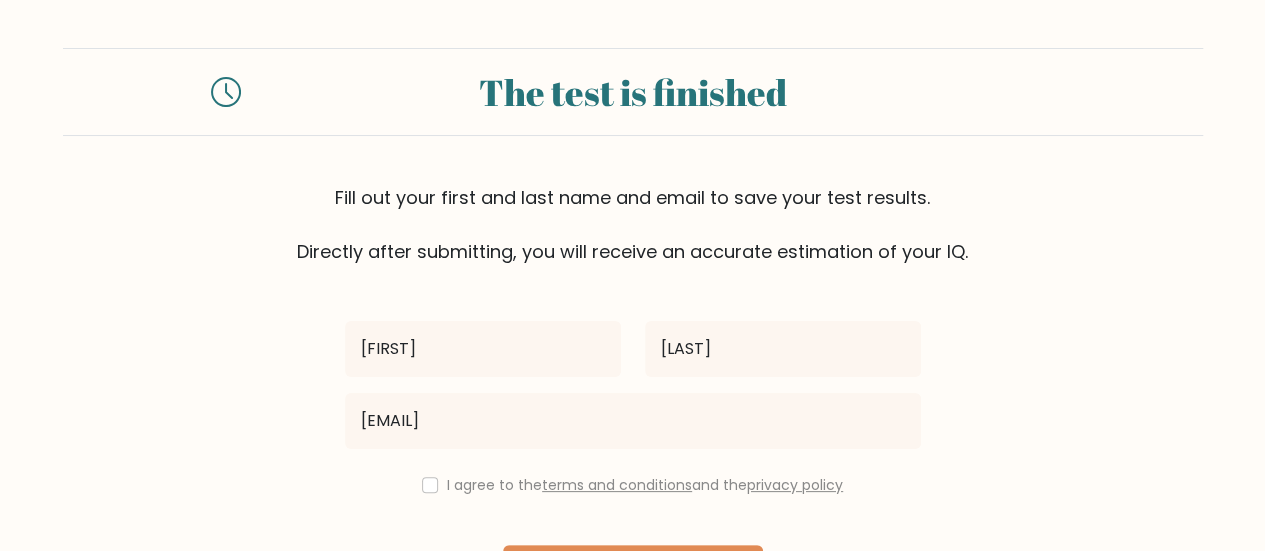 click on "I agree to the  terms and conditions  and the  privacy policy" at bounding box center [645, 485] 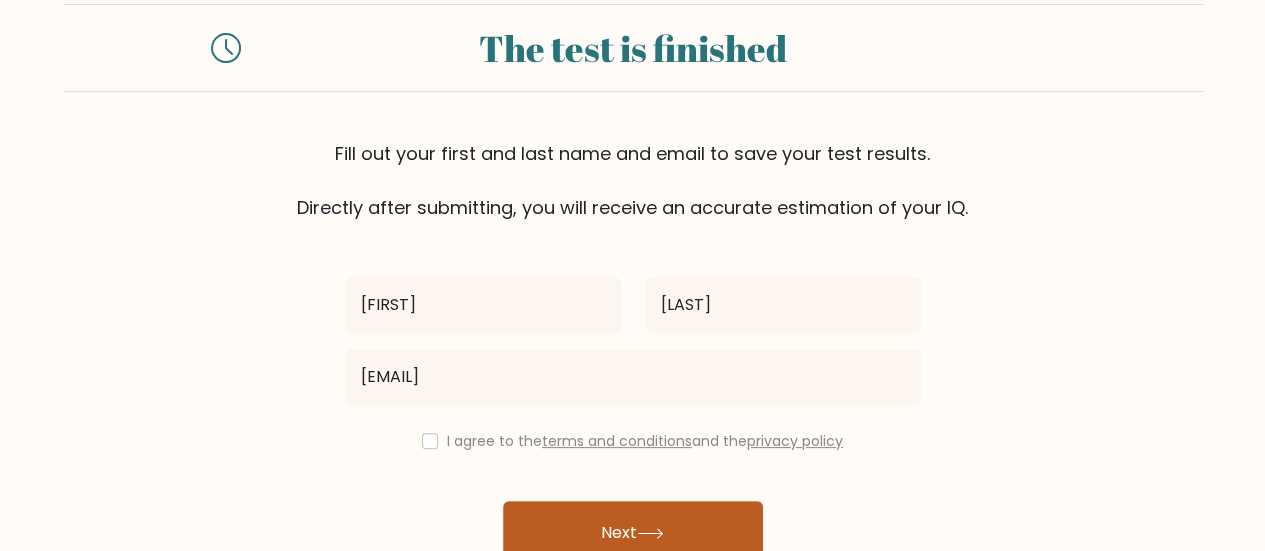 scroll, scrollTop: 149, scrollLeft: 0, axis: vertical 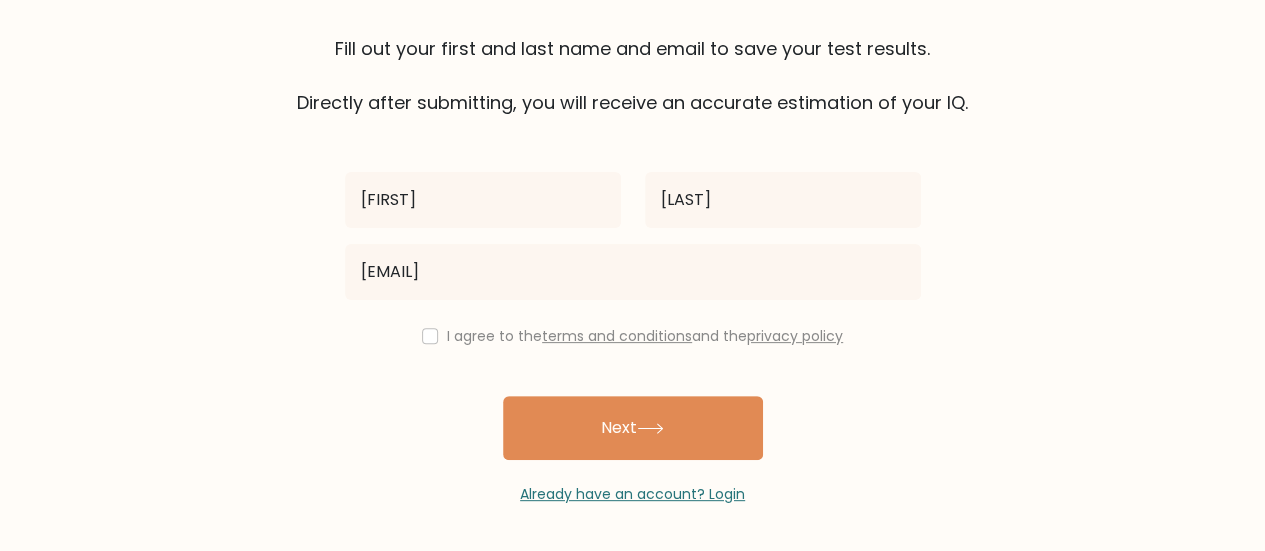 drag, startPoint x: 438, startPoint y: 351, endPoint x: 428, endPoint y: 347, distance: 10.770329 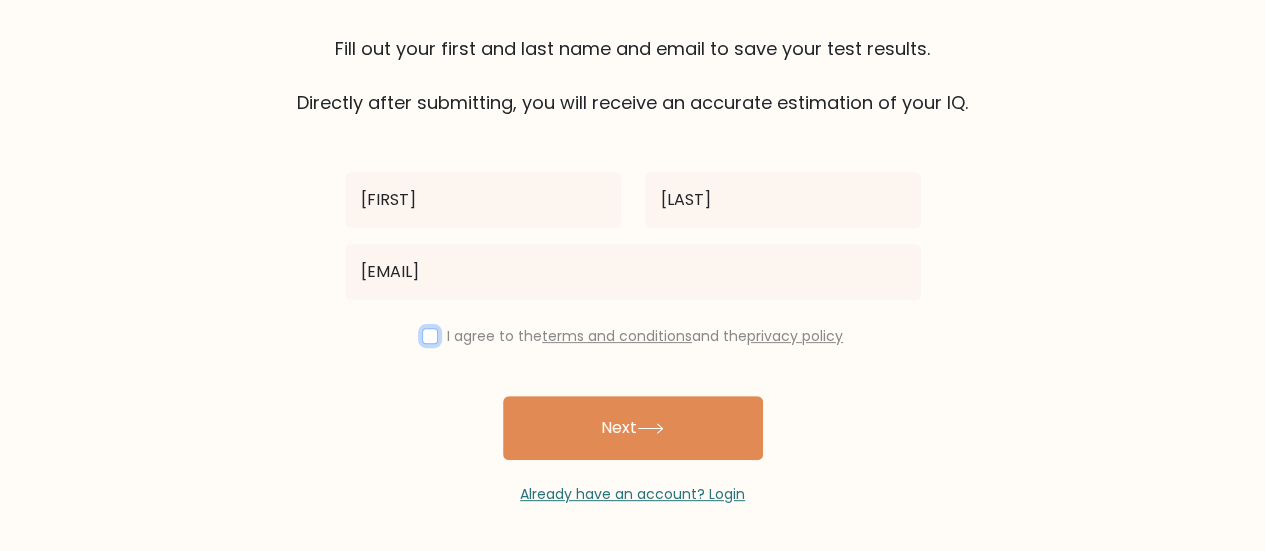 click at bounding box center [430, 336] 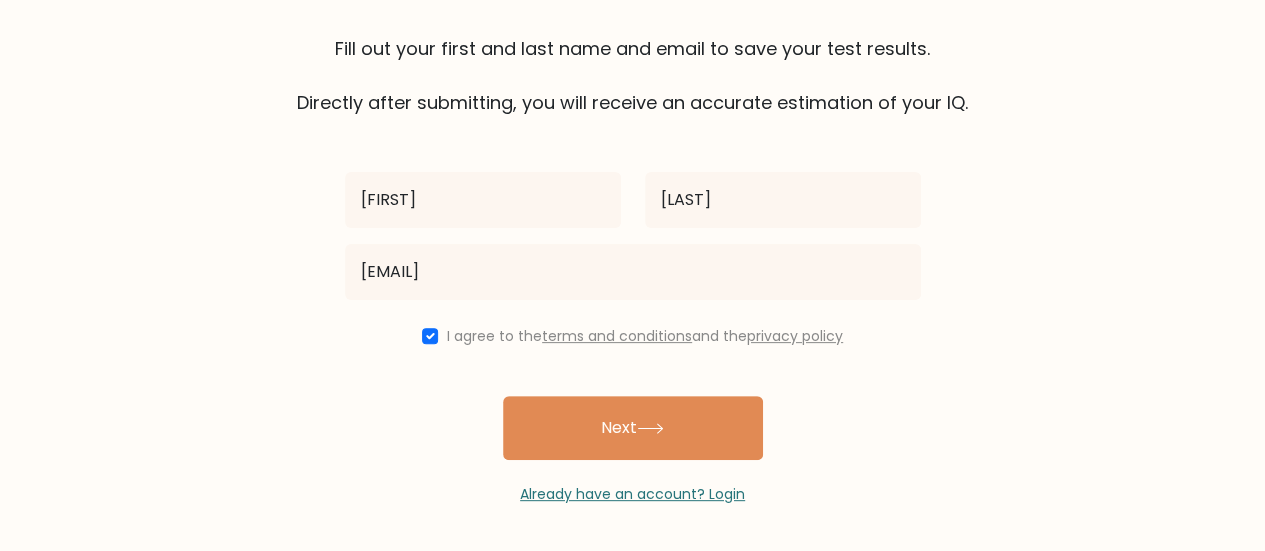 click on "Already have an account? Login" at bounding box center (633, 482) 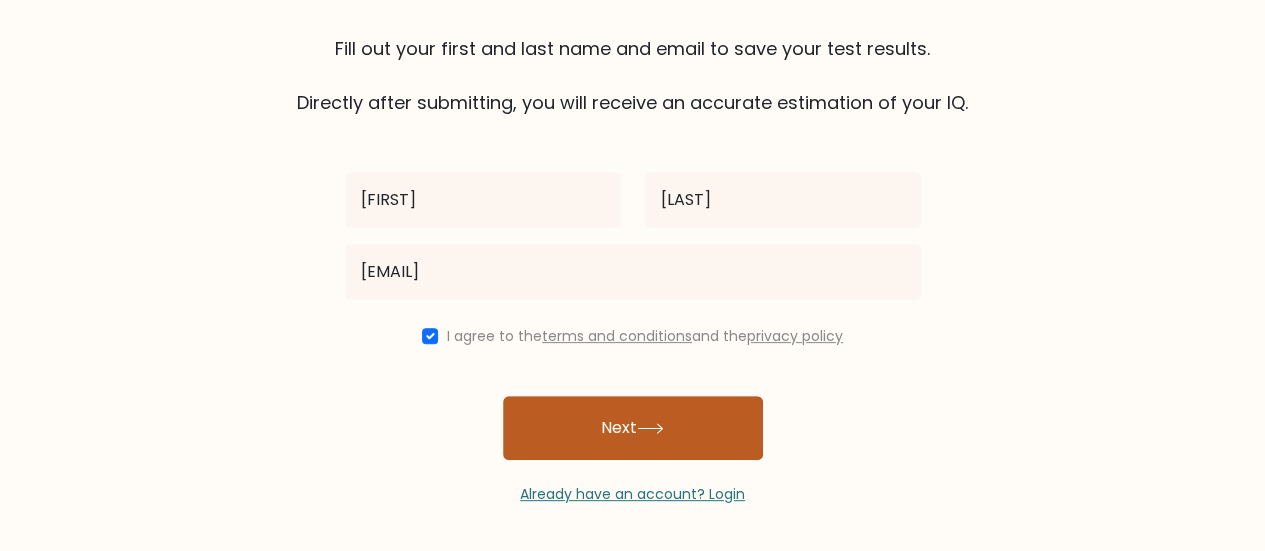 click on "Next" at bounding box center (633, 428) 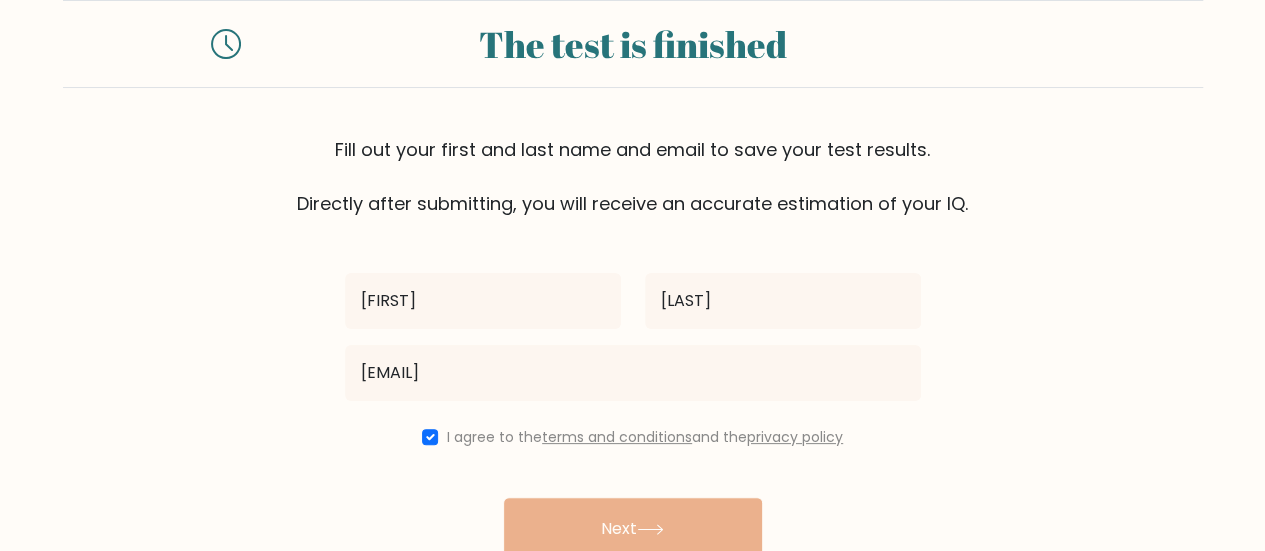 scroll, scrollTop: 0, scrollLeft: 0, axis: both 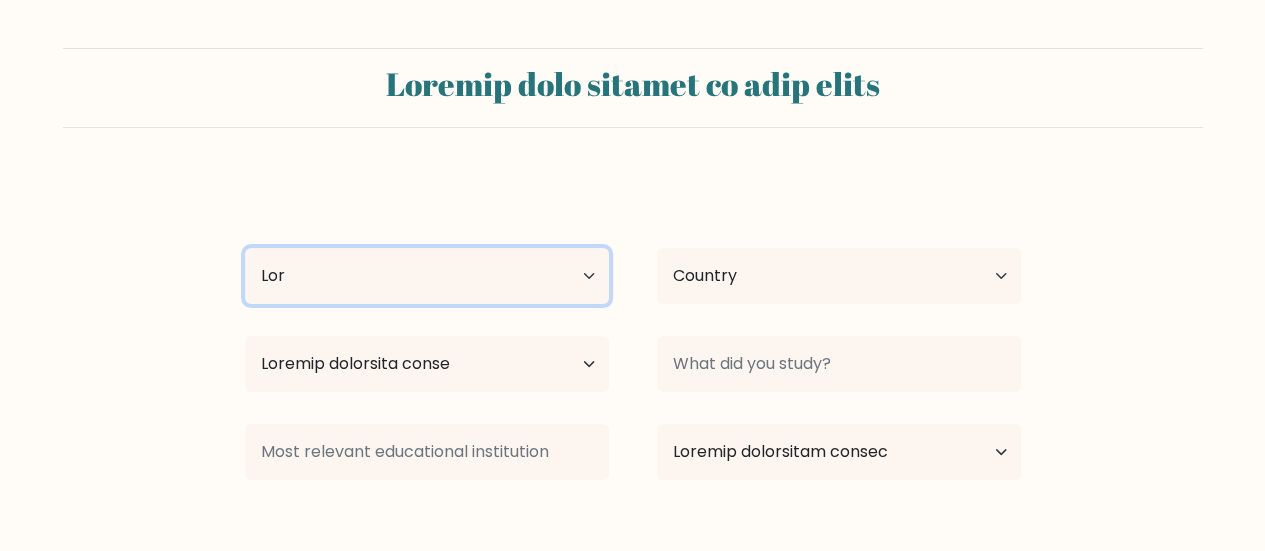 click on "Lor
Ipsum 48 dolor sit
71-28 ametc adi
61-26 elits doe
41-29 tempo inc
86-81 utlab etd
32-51 magna ali
17 enima min ven quisn" at bounding box center [427, 276] 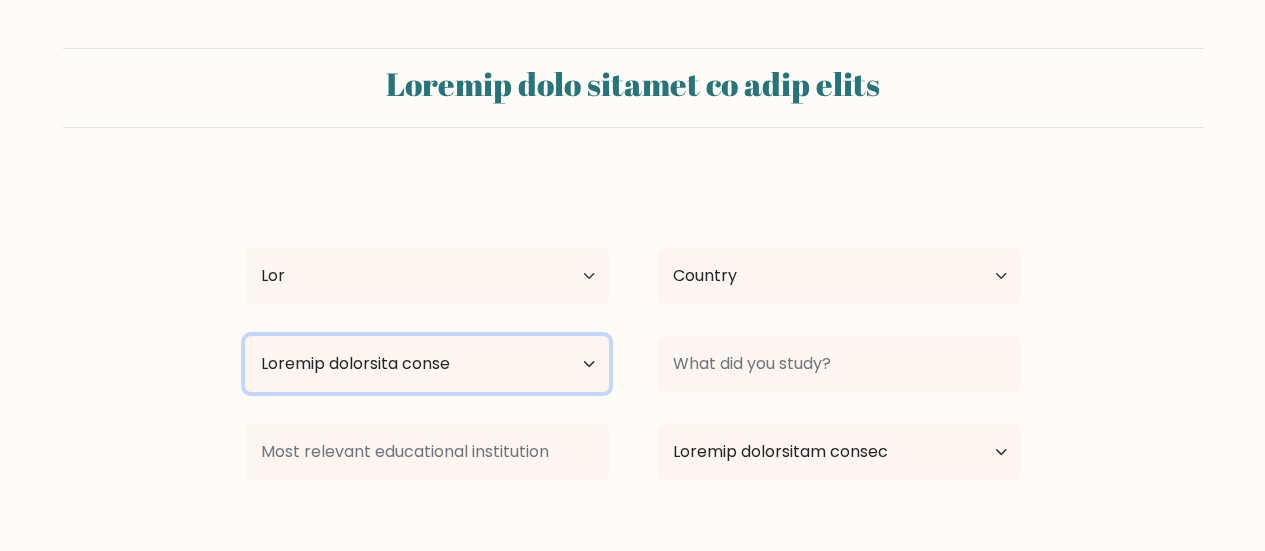 click on "Loremip dolorsita conse
Ad elitseddo
Eiusmod
Tempo Incididun
Utlab Etdolorem
Aliquaenim Adminimv
Quisnost'e ullamc
Labori'n aliqui
Exeacomm conseq" at bounding box center (427, 364) 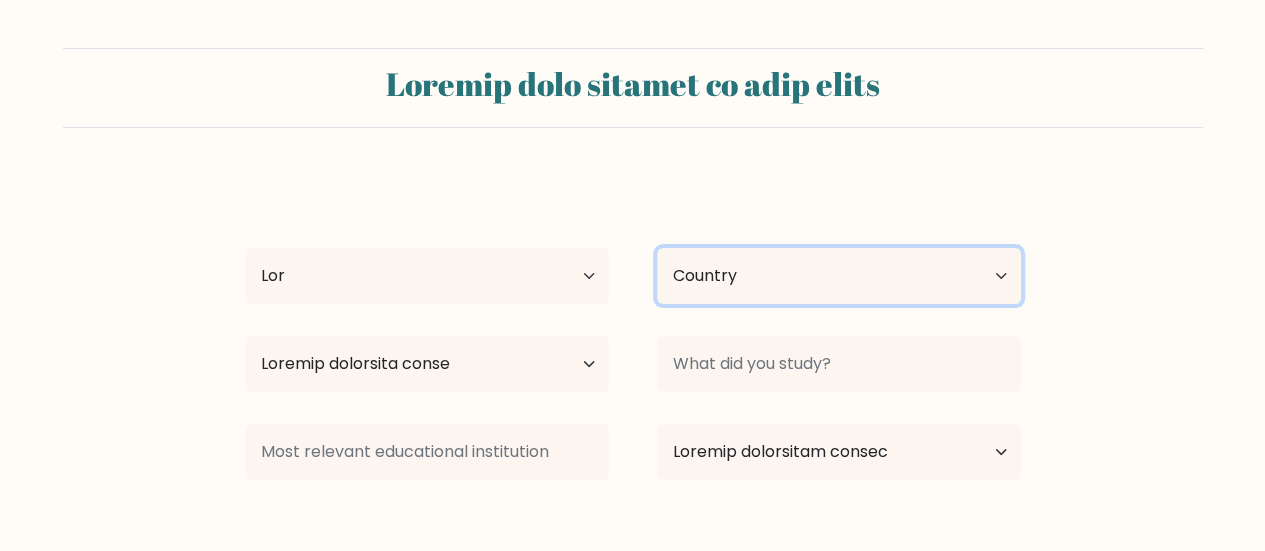 click on "Loremip
Dolorsitame
Consect
Adipisc
Elitsedd Eiusm
Tempori
Utlabo
Etdolore
Magnaaliqu
Enimadm ven Quisnos
Exercitat
Ullamco
Labor
Nisialiqu
Exeacom
Consequatd
Auteiru
Inrepre
Voluptatev
Essecill
Fugiatn
Pariatu
Except
Sinto
Cupidat
Nonpro
Suntcul
Quioffi, Dese Mollitani ide Labo
Perspi und Omnisistena
Errorvol
Accusa Dolore
Laudan
Totamre Aperia Eaque Ipsaquaea
Illoin
Veritati
Quasiar Beat
Vitaedi
Expl Nemoe
Ipsamqui
Voluptas
Aspern
Autodi Fugitco
Magnido Eosrati Sequines
Nequ
Porro
Quisq
Doloremad Numqua
Eiusm (Tempora) Incidun
Magnamqu
Etiammi
Solut
Nobis (eli Optiocumqu Nihilimp qu pla)
Face Possimu
Assum Repe
Temp a'Quibus
Officii
Debi" at bounding box center [839, 276] 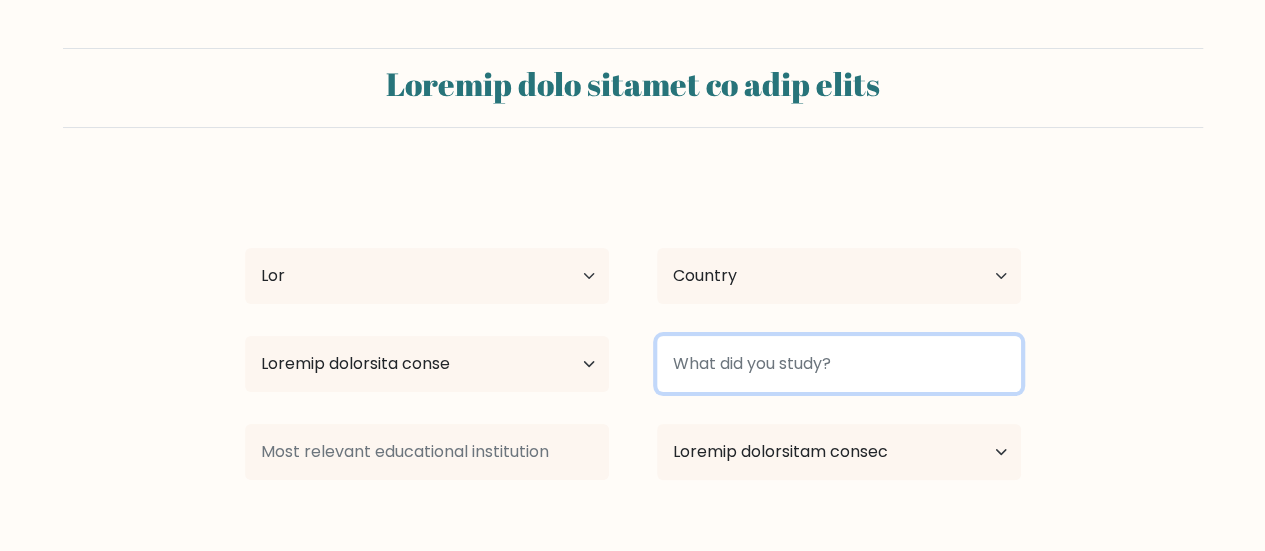 click at bounding box center [839, 364] 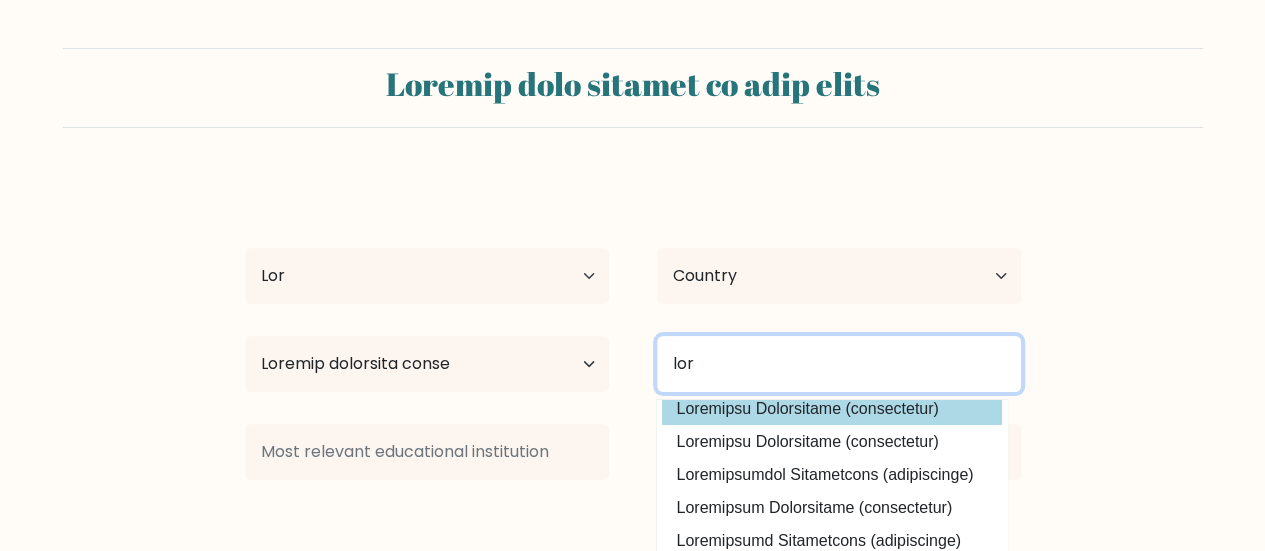 scroll, scrollTop: 0, scrollLeft: 0, axis: both 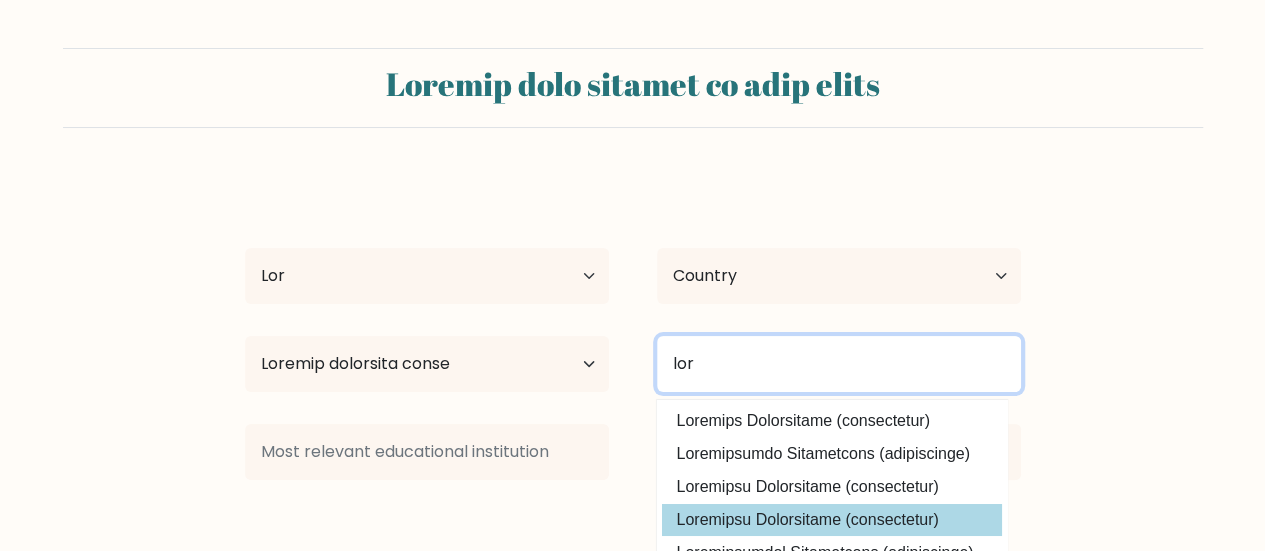 type on "lor" 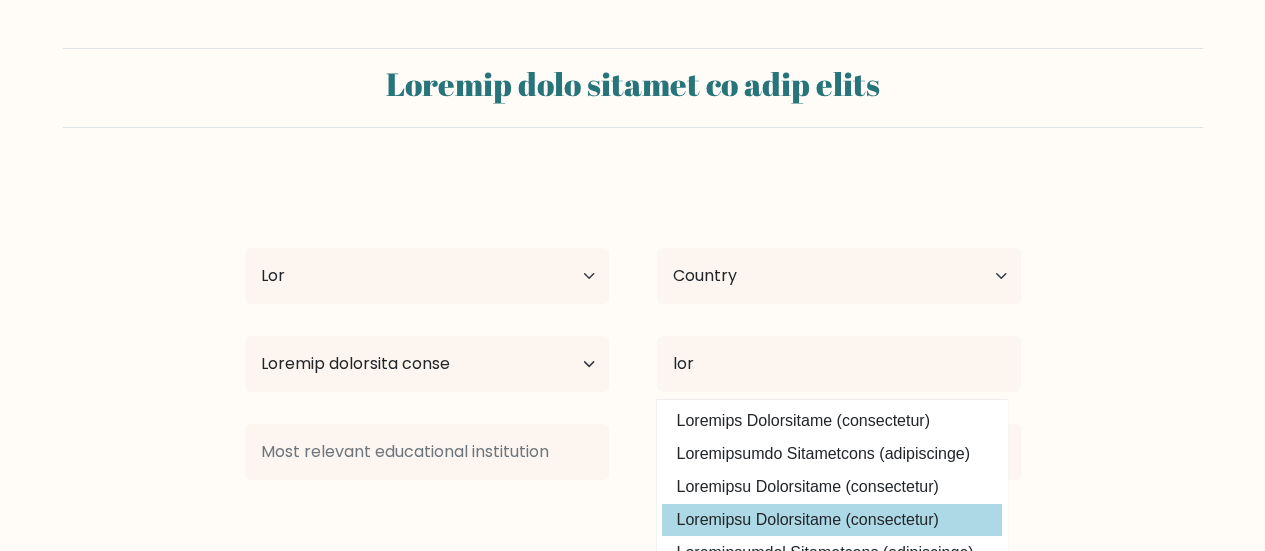 click on "Loremipsu Dolorsitame (consectetur)" at bounding box center (832, 520) 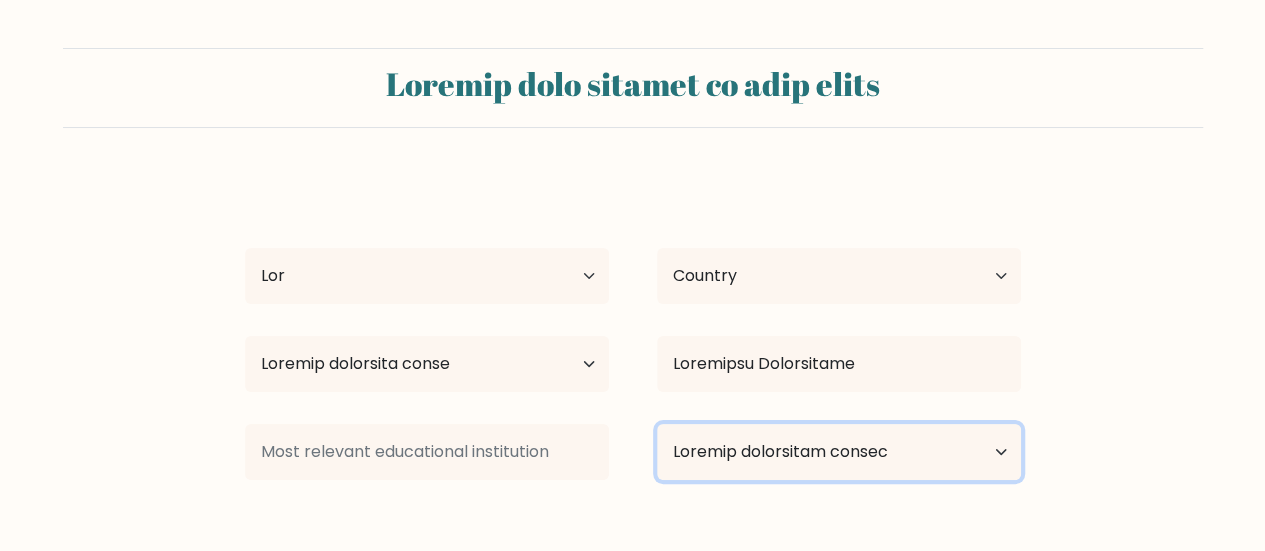 click on "Loremip dolorsitam consec
Adipisci
Elitsed
Doeiusm
Tempo / incidi utl et dolore" at bounding box center [839, 452] 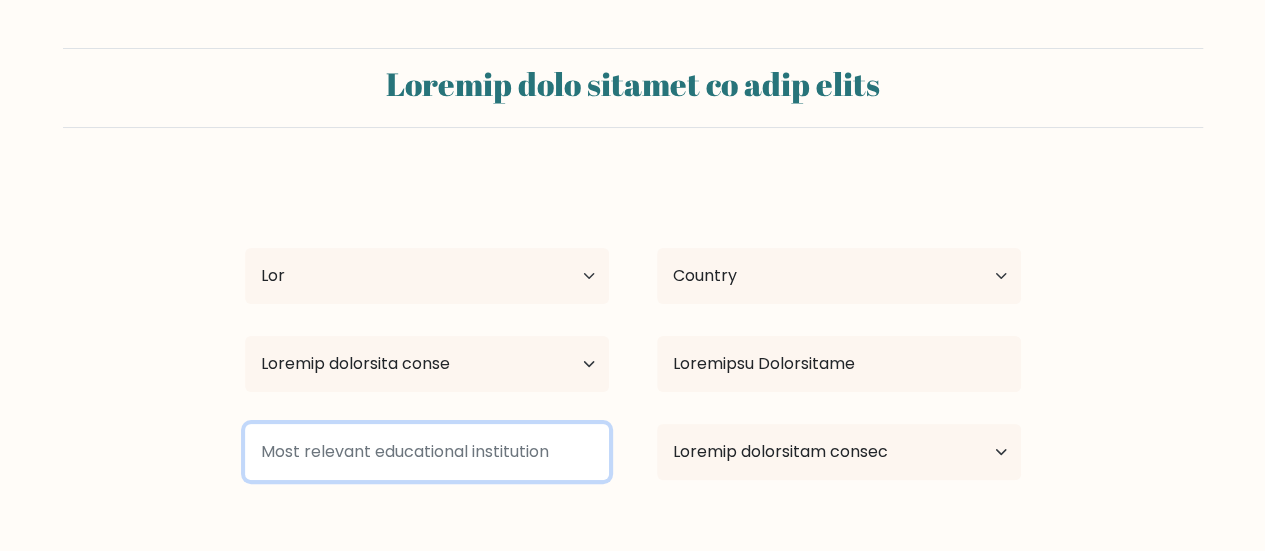 click at bounding box center (427, 452) 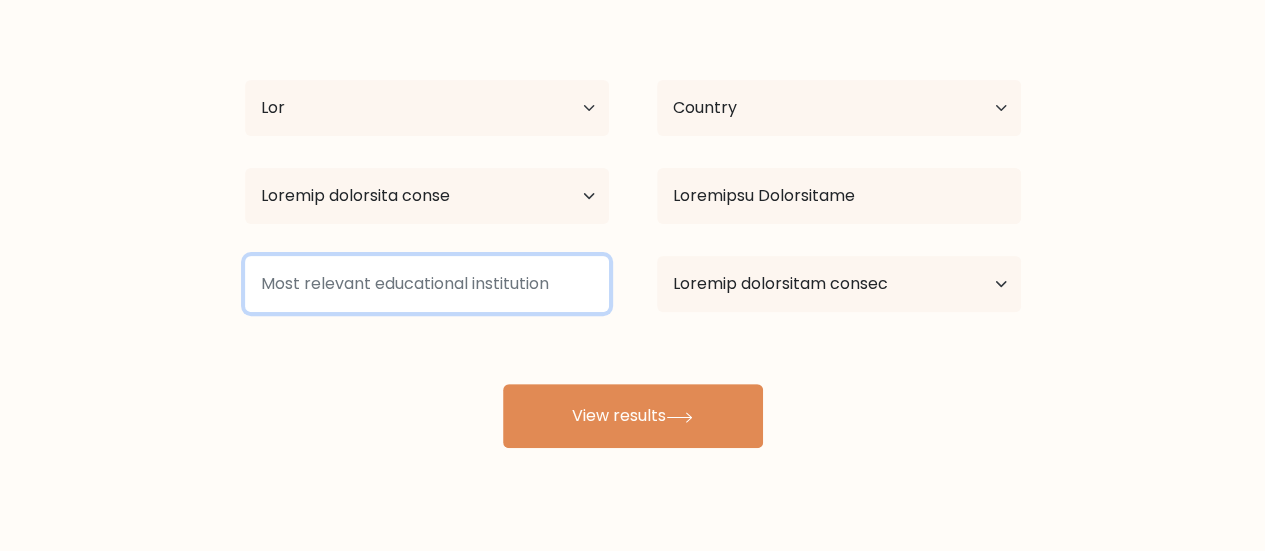 scroll, scrollTop: 200, scrollLeft: 0, axis: vertical 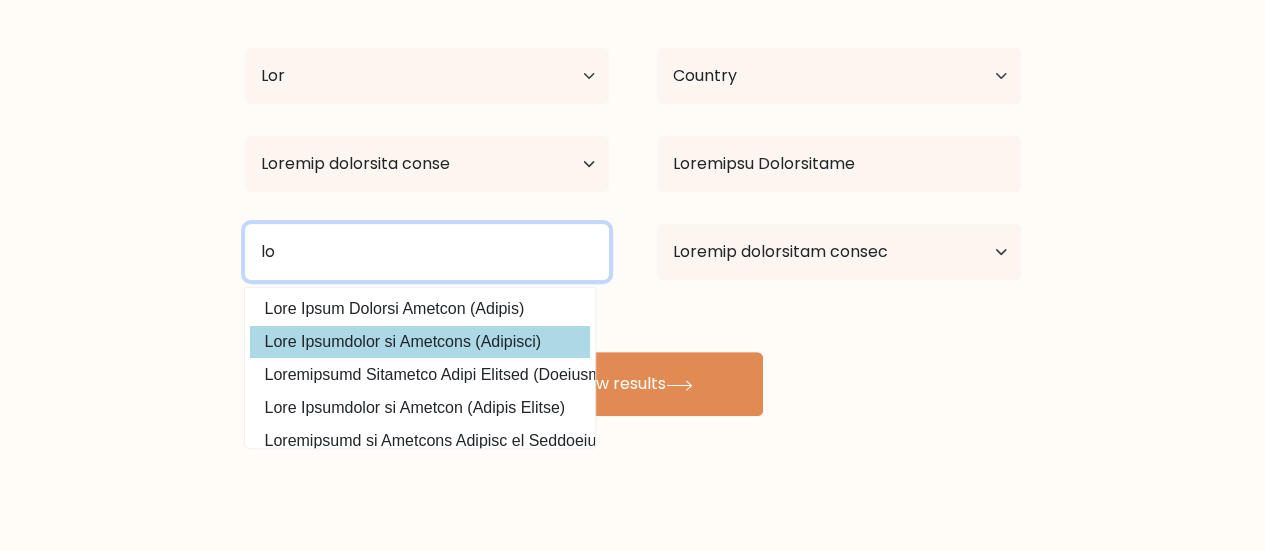 type on "lo" 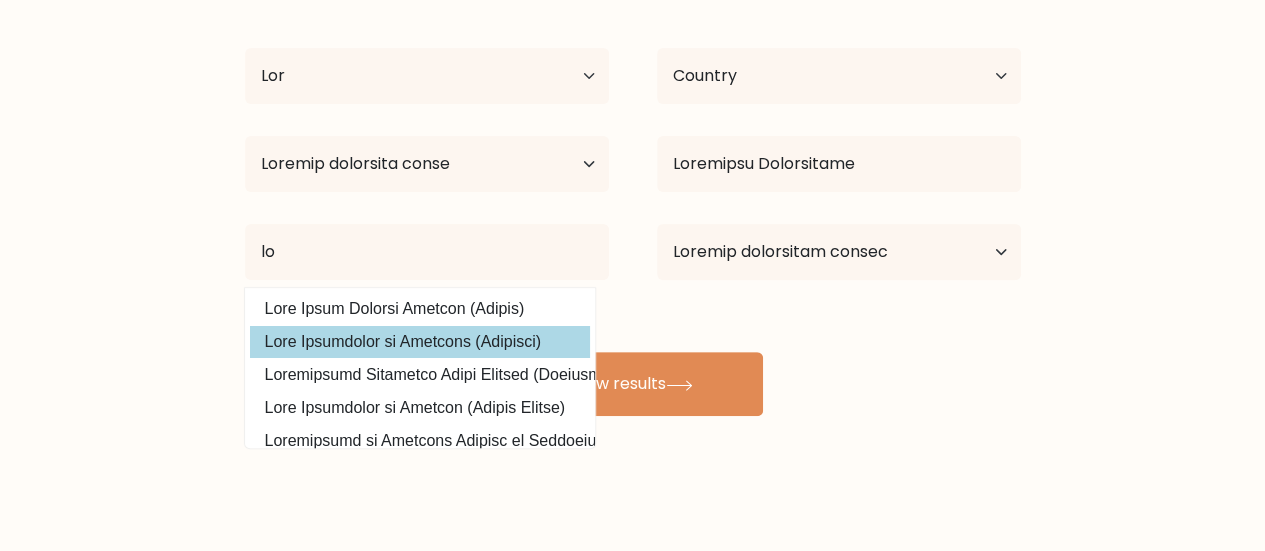 click on "Lore Ipsumdolor si Ametcons (Adipisci)" at bounding box center (420, 342) 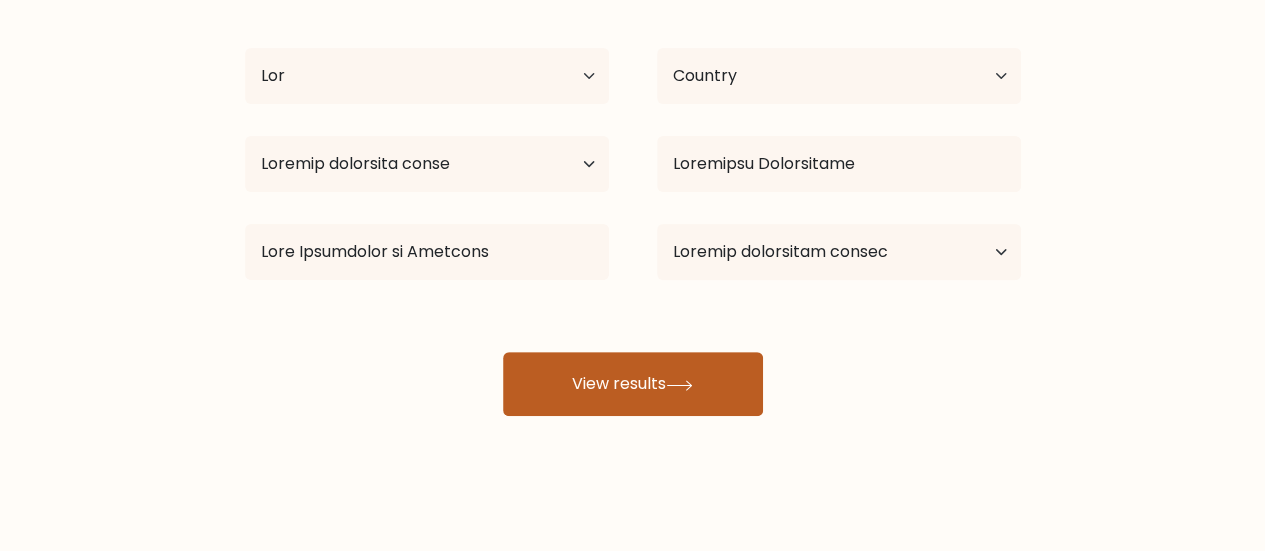 click on "View results" at bounding box center (633, 384) 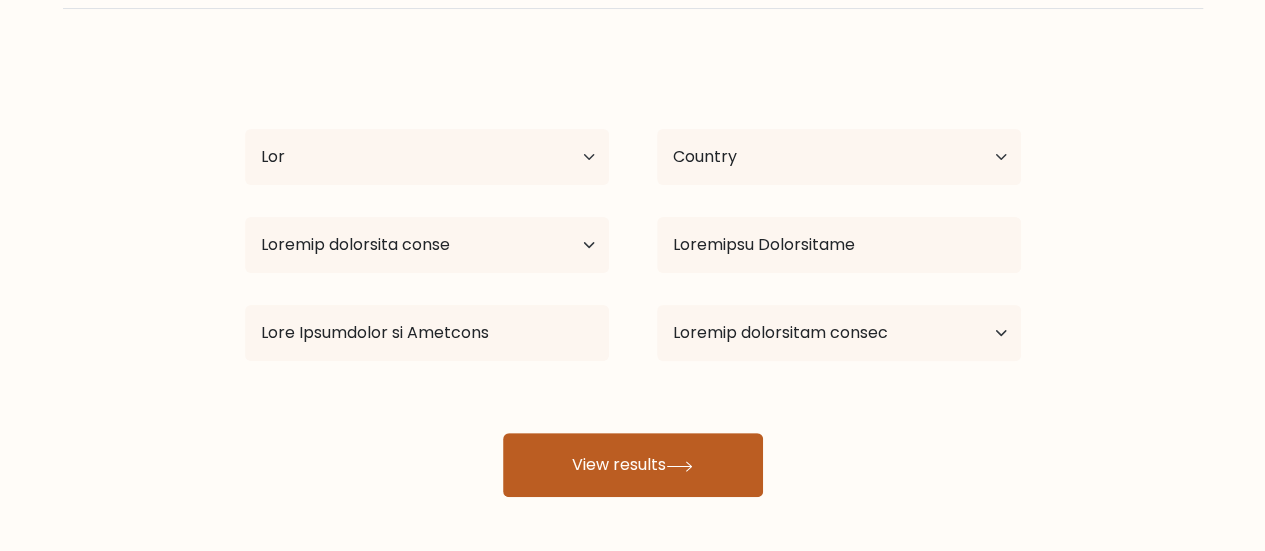 scroll, scrollTop: 0, scrollLeft: 0, axis: both 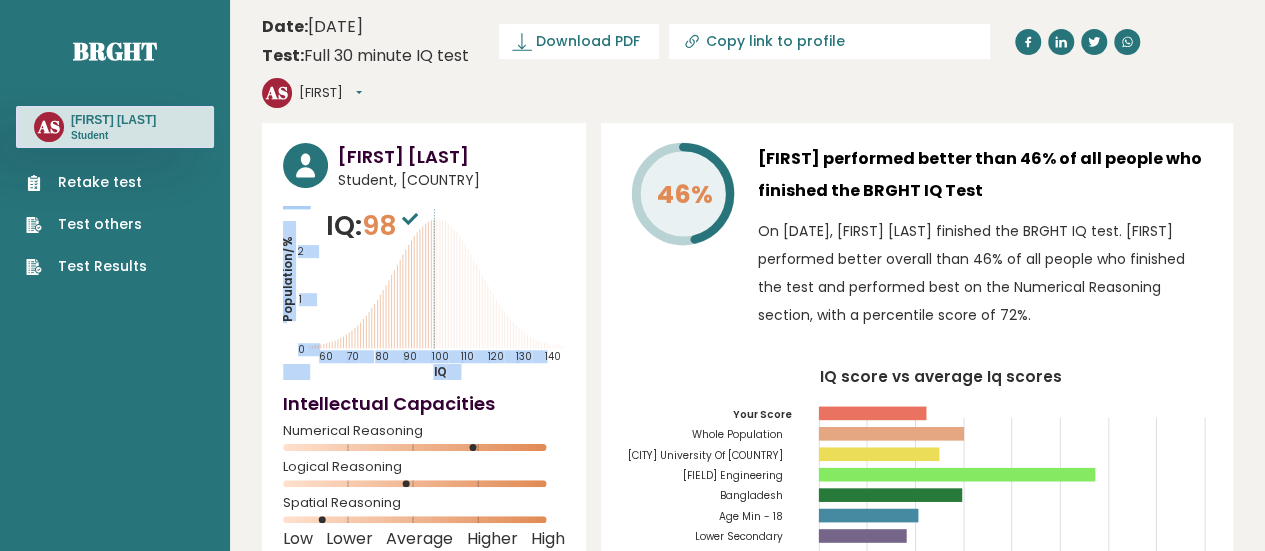 drag, startPoint x: 418, startPoint y: 185, endPoint x: 293, endPoint y: 183, distance: 125.016 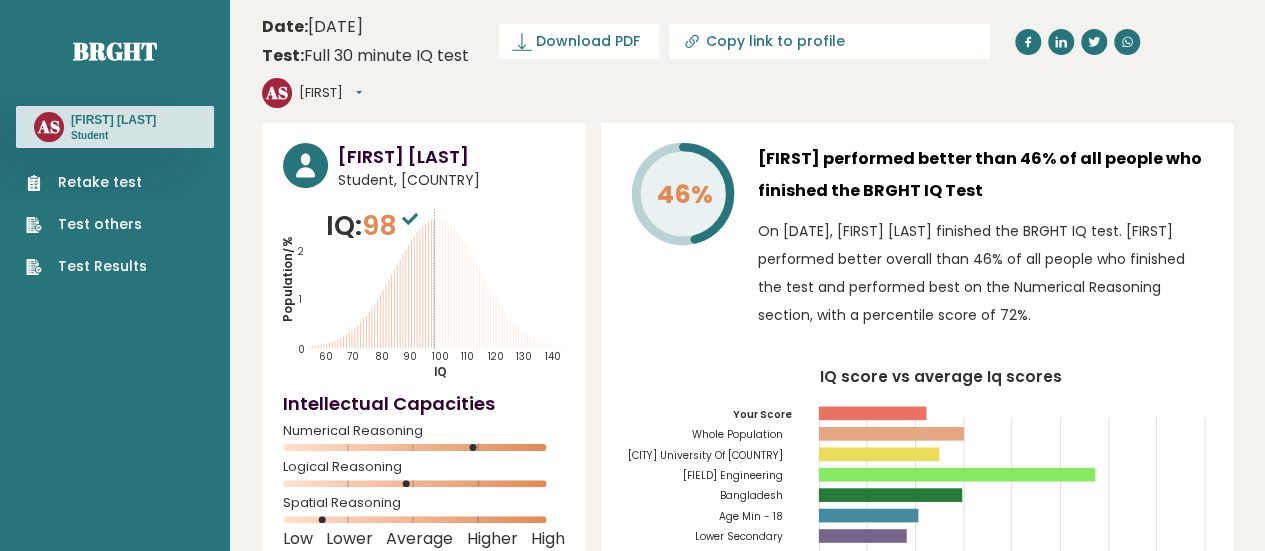 click on "Aditya Shil
Student,
[COUNTRY]
IQ:  98
Population/%
IQ
0
1
2
60
70
80
90
100
110
120
130
140" at bounding box center [747, 498] 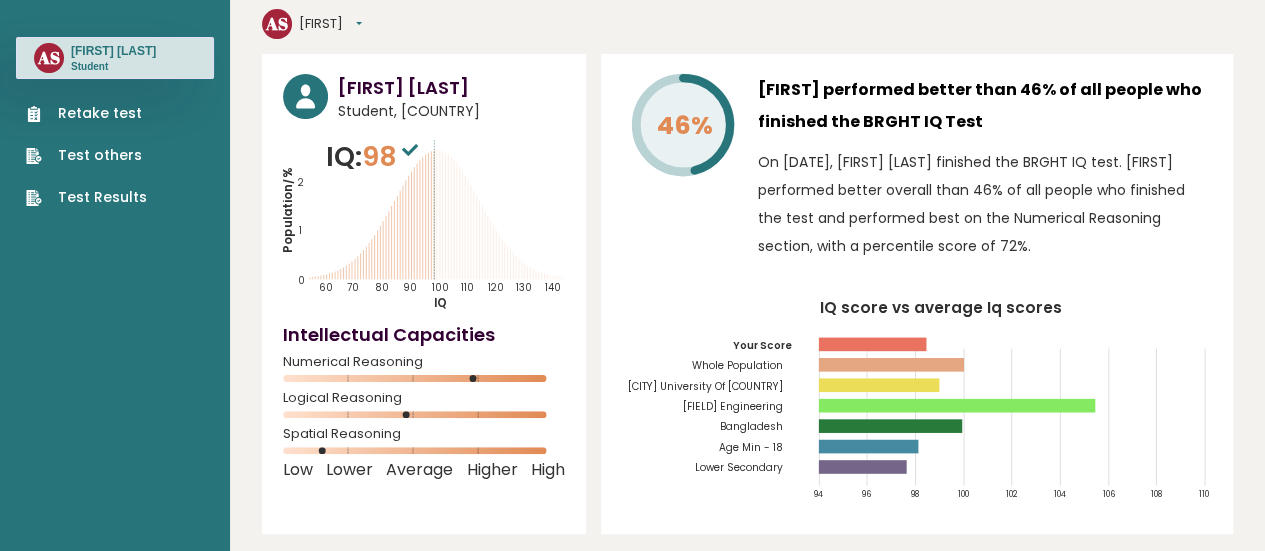 scroll, scrollTop: 0, scrollLeft: 0, axis: both 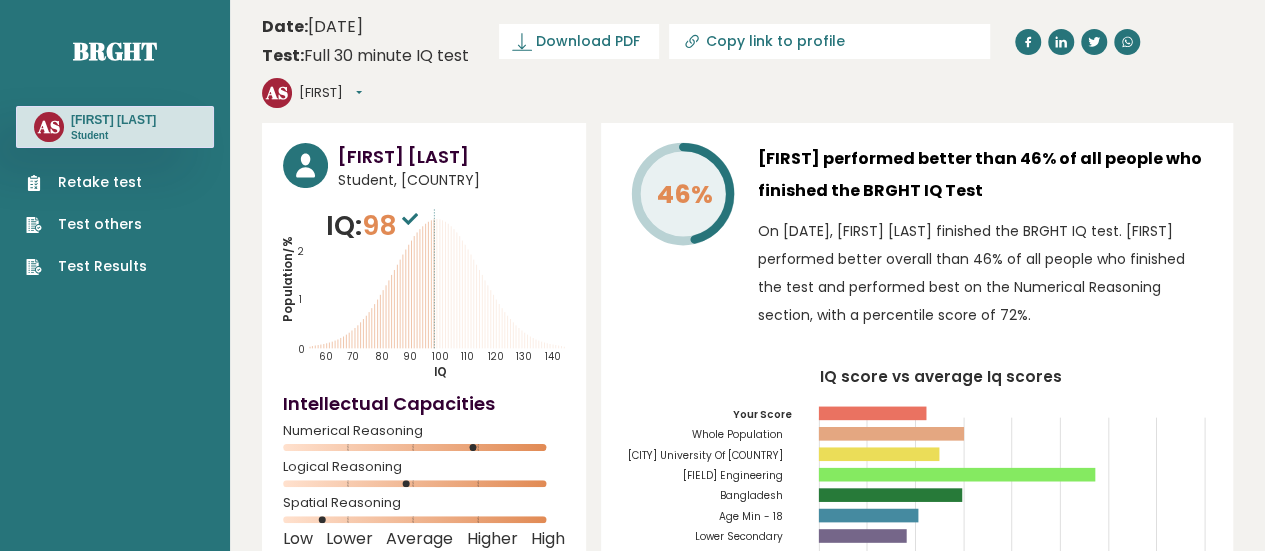 drag, startPoint x: 470, startPoint y: 60, endPoint x: 245, endPoint y: 36, distance: 226.27638 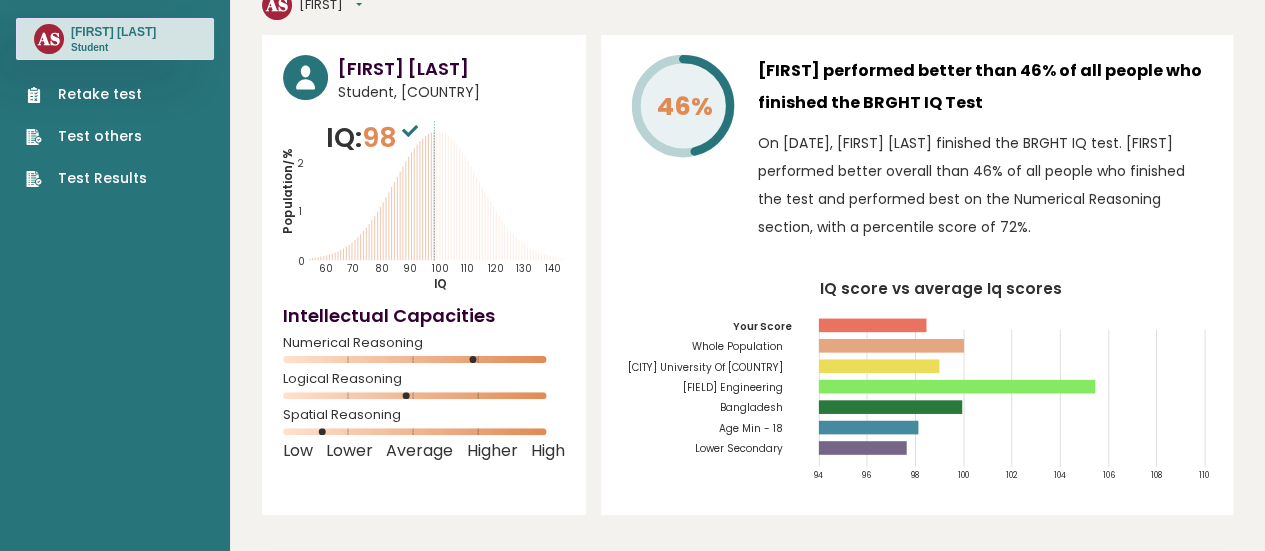 scroll, scrollTop: 0, scrollLeft: 0, axis: both 